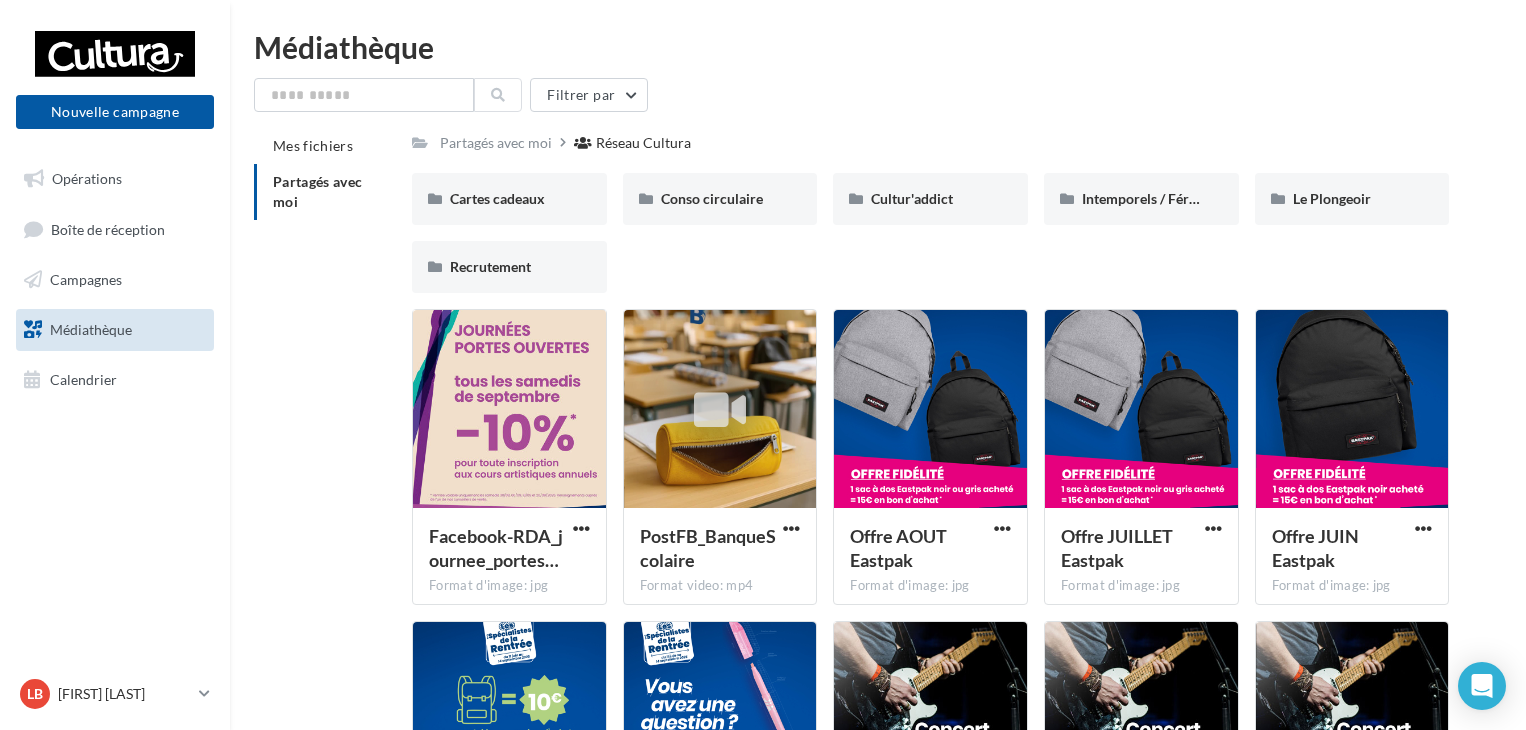 scroll, scrollTop: 0, scrollLeft: 0, axis: both 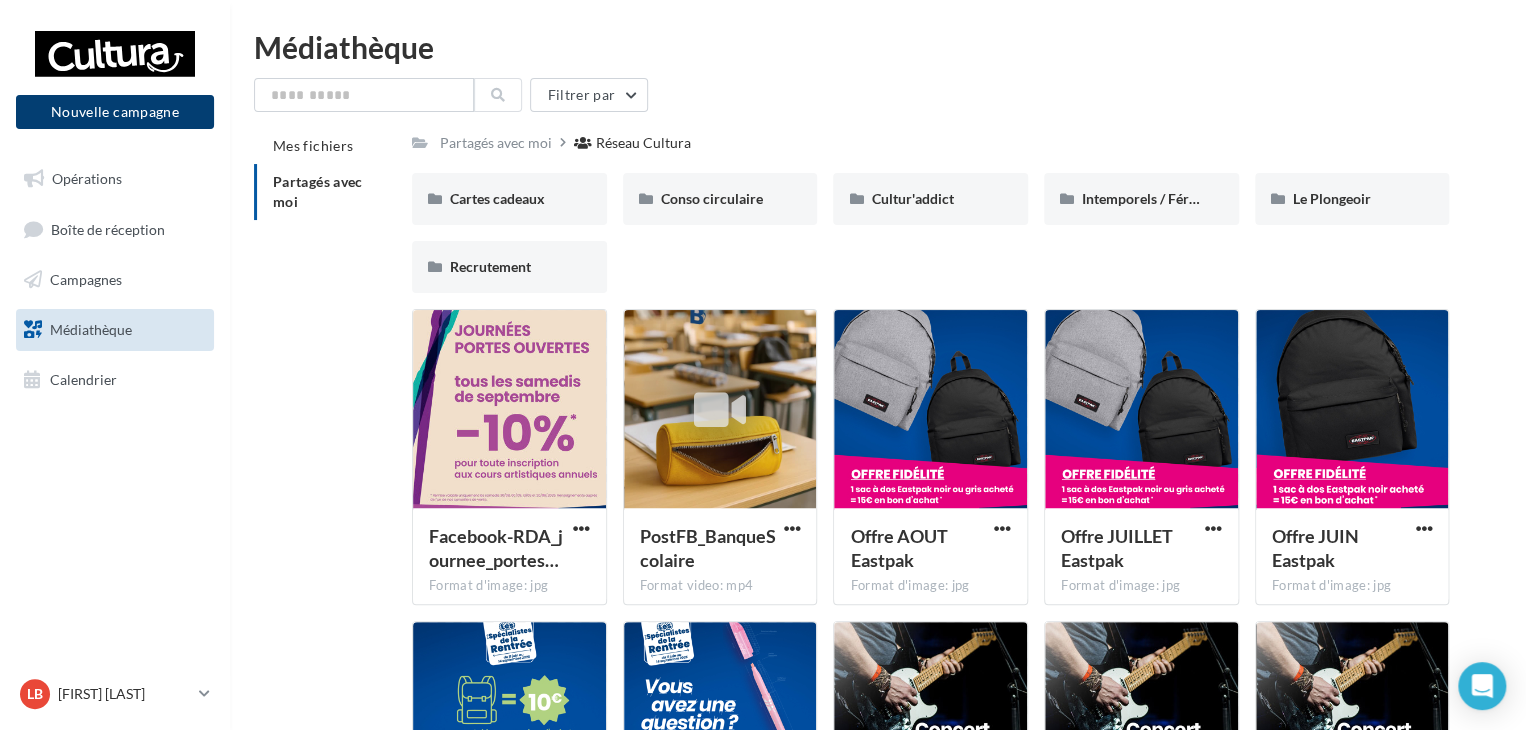 click on "Nouvelle campagne" at bounding box center [115, 112] 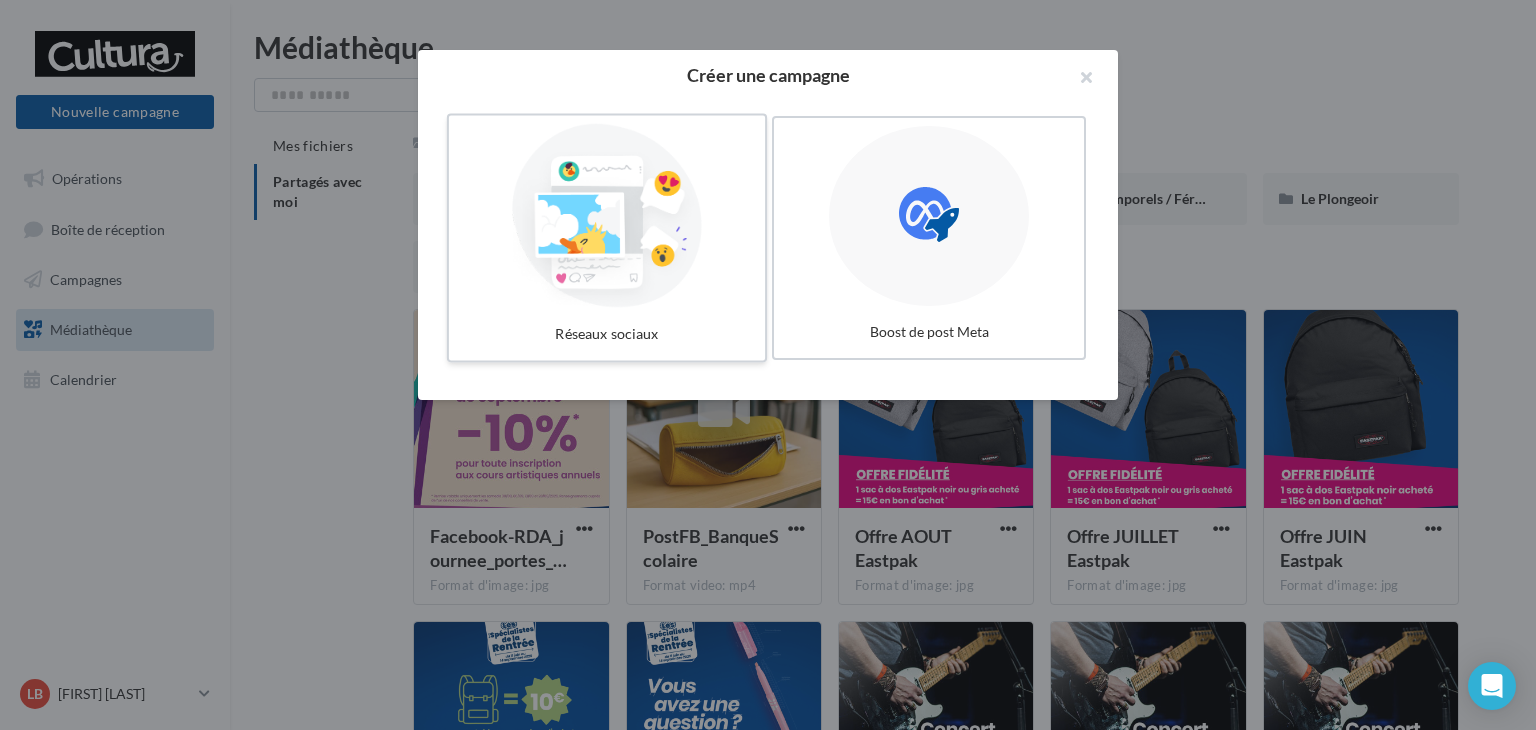 click at bounding box center (607, 216) 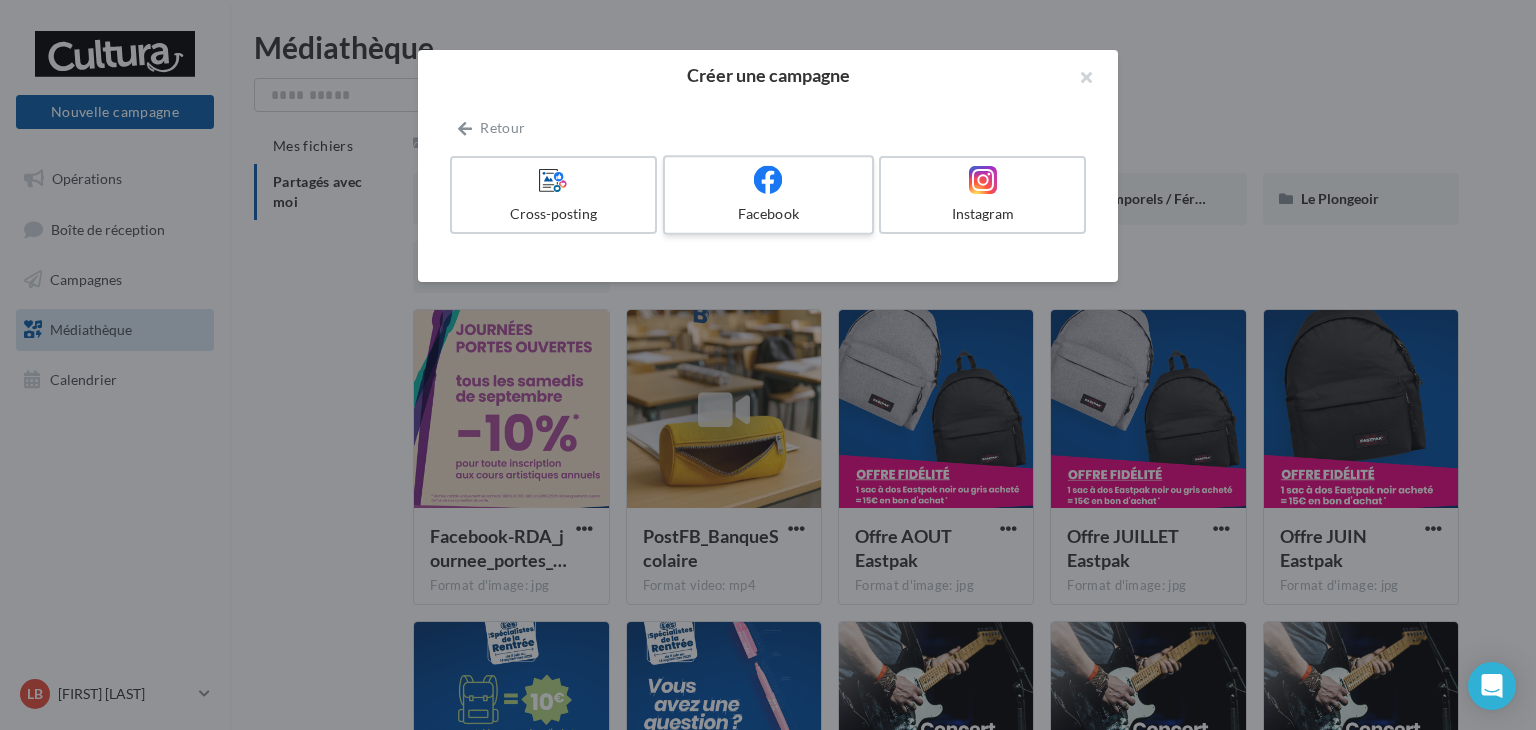 click at bounding box center [768, 179] 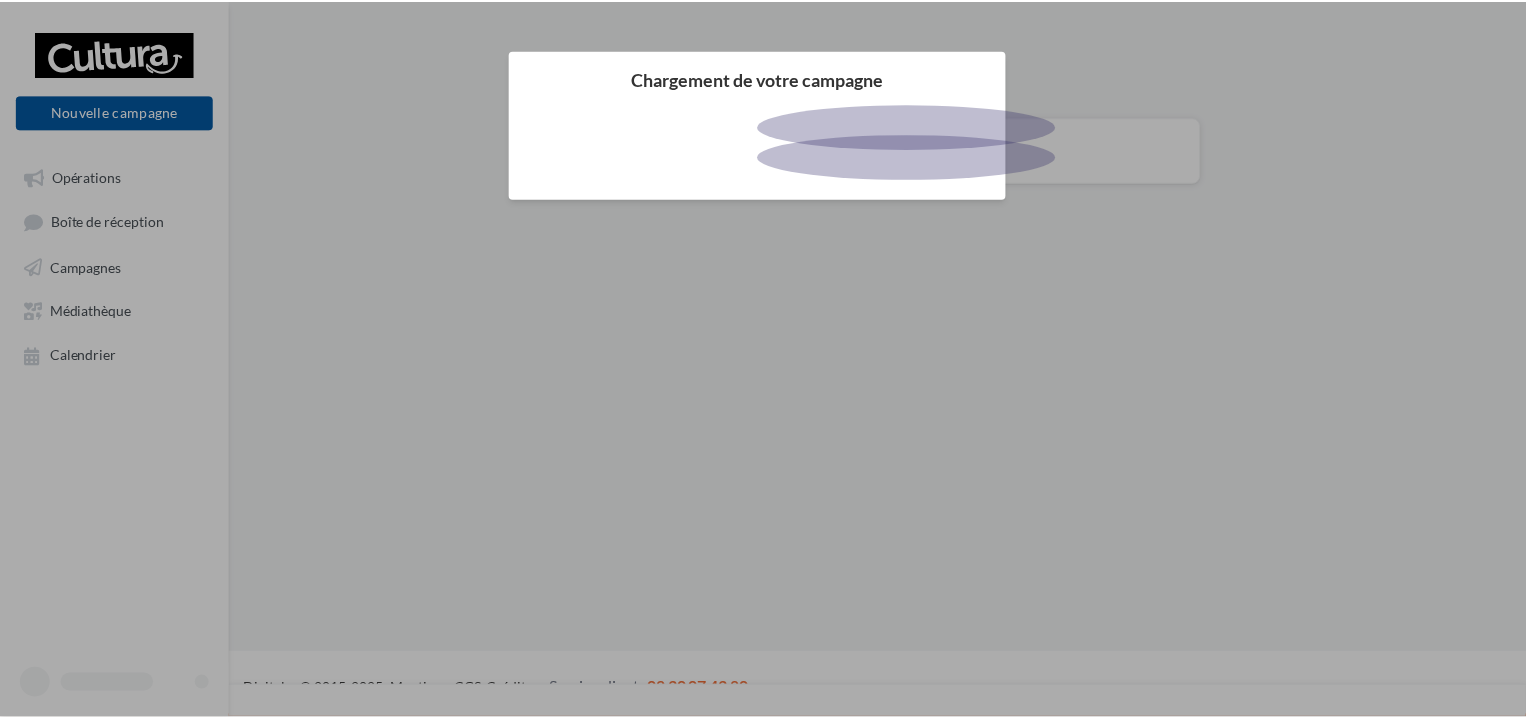 scroll, scrollTop: 0, scrollLeft: 0, axis: both 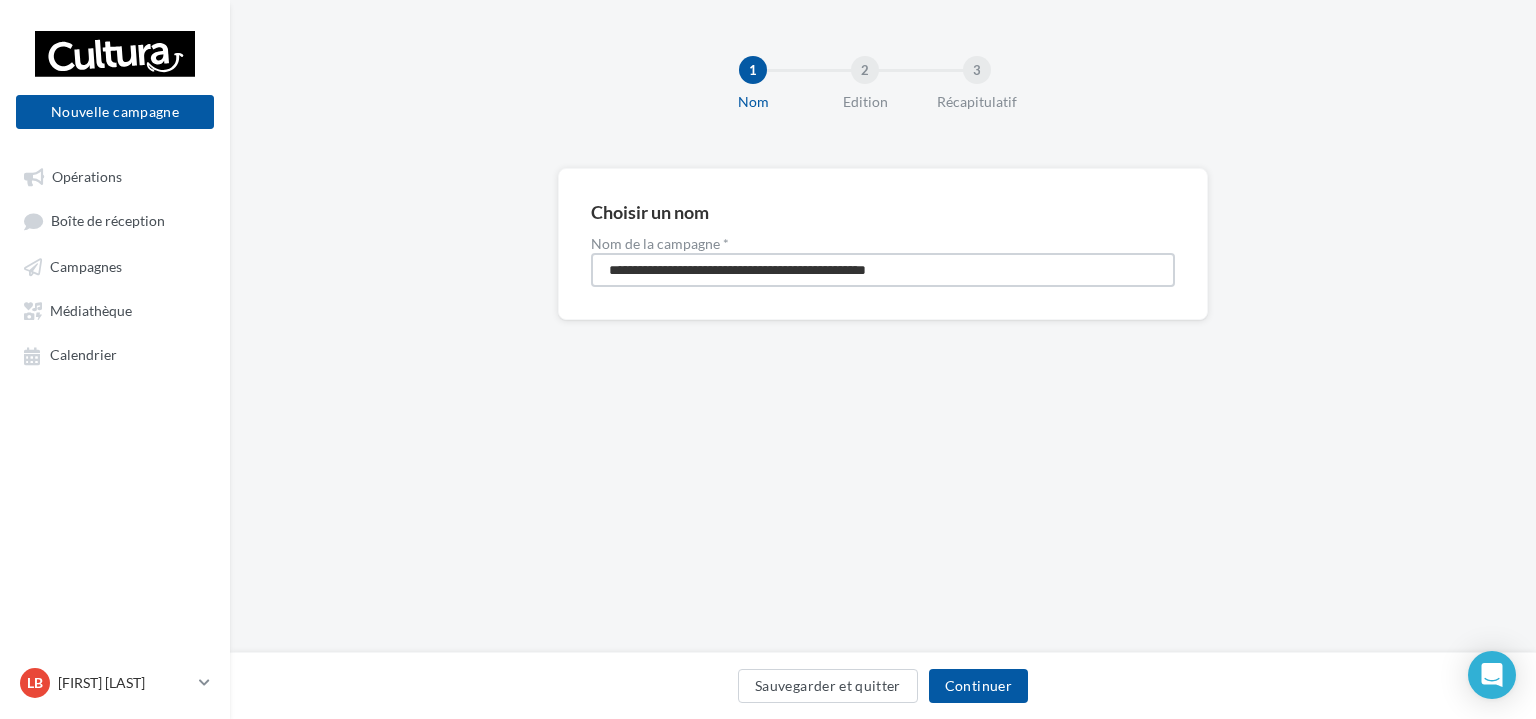 drag, startPoint x: 964, startPoint y: 268, endPoint x: 399, endPoint y: 308, distance: 566.4142 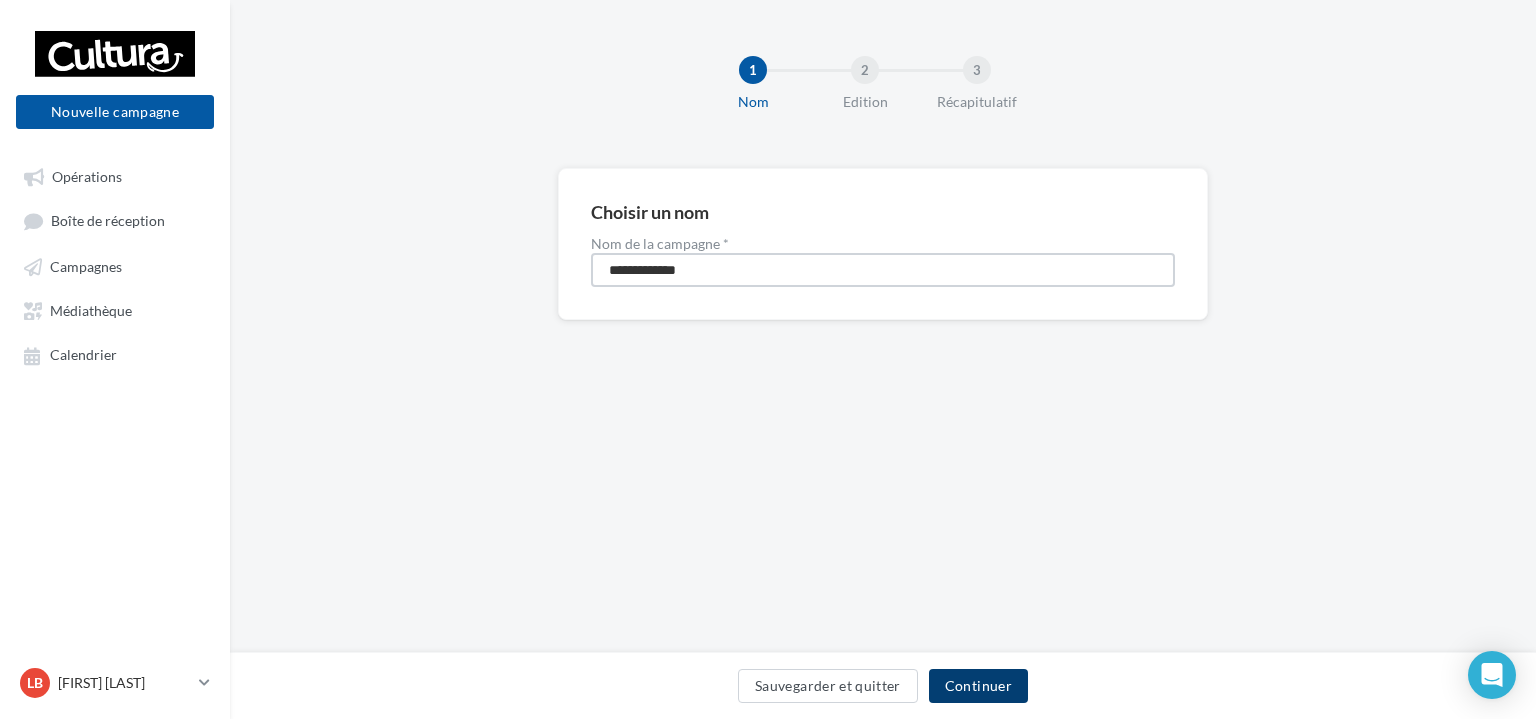 type on "**********" 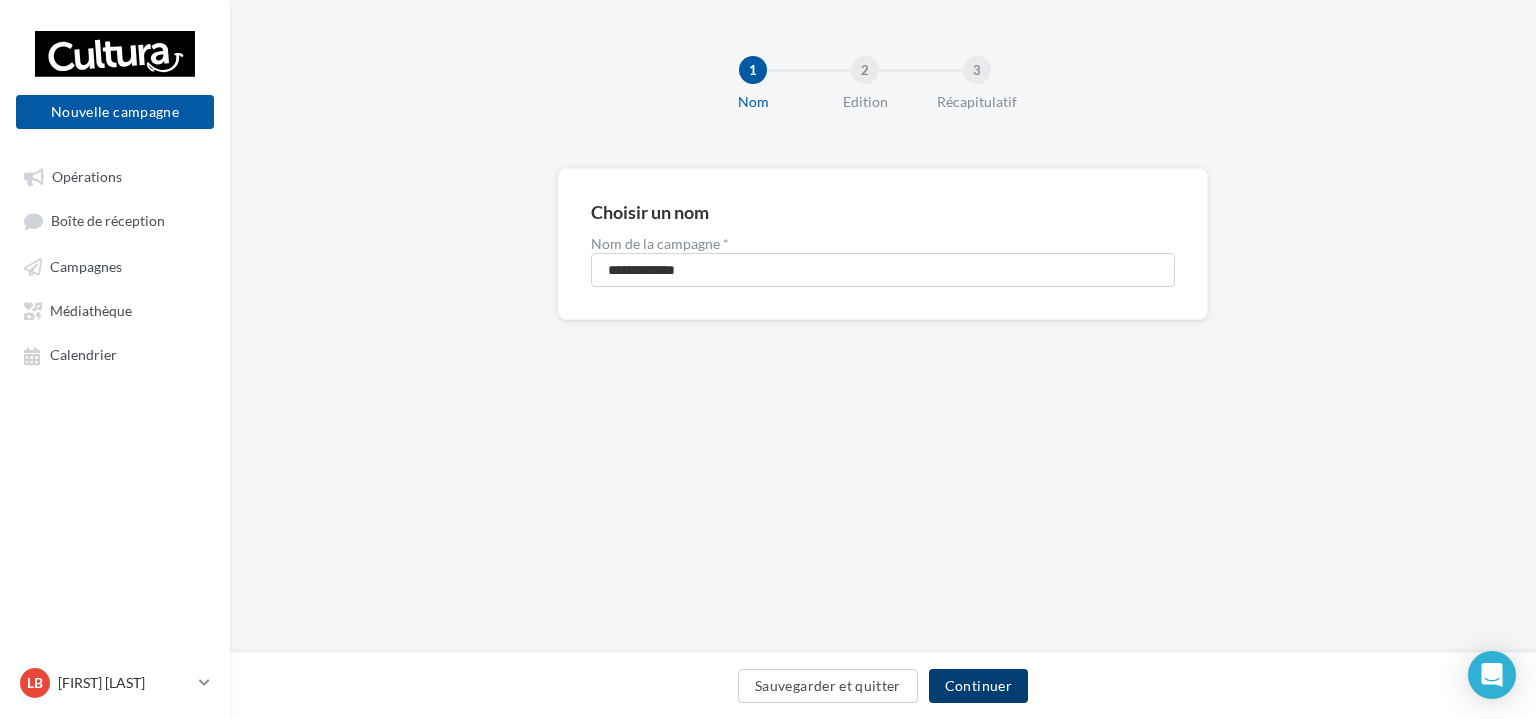 click on "Continuer" at bounding box center [978, 686] 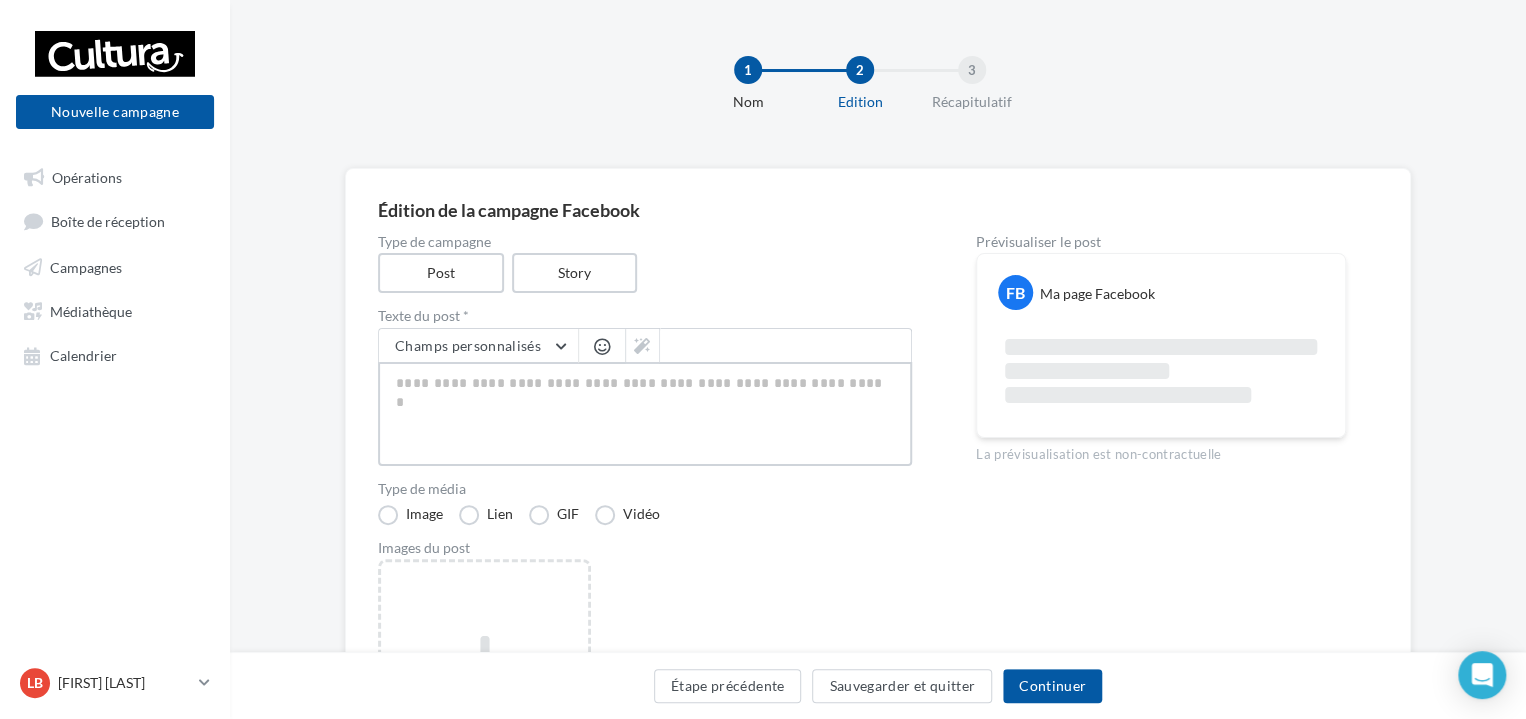 click at bounding box center (645, 414) 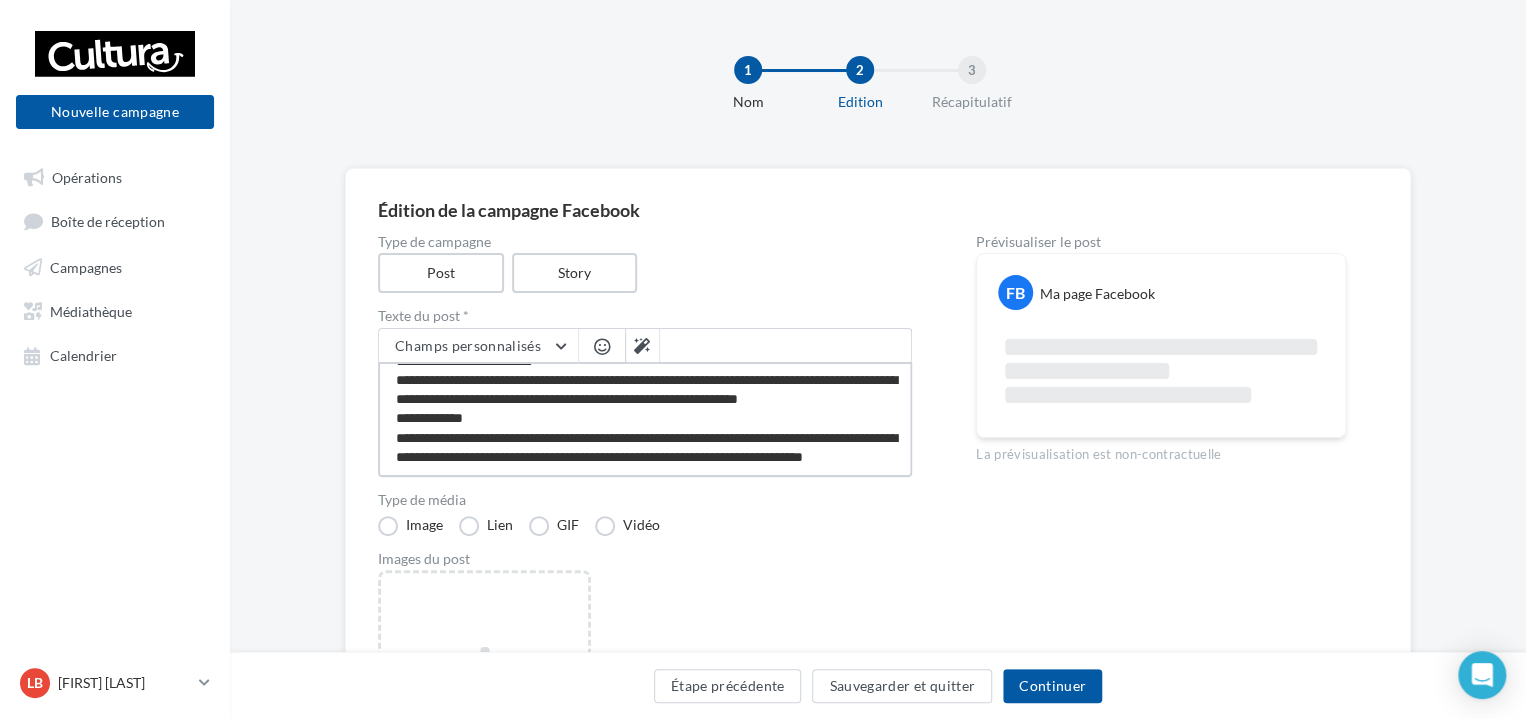 scroll, scrollTop: 0, scrollLeft: 0, axis: both 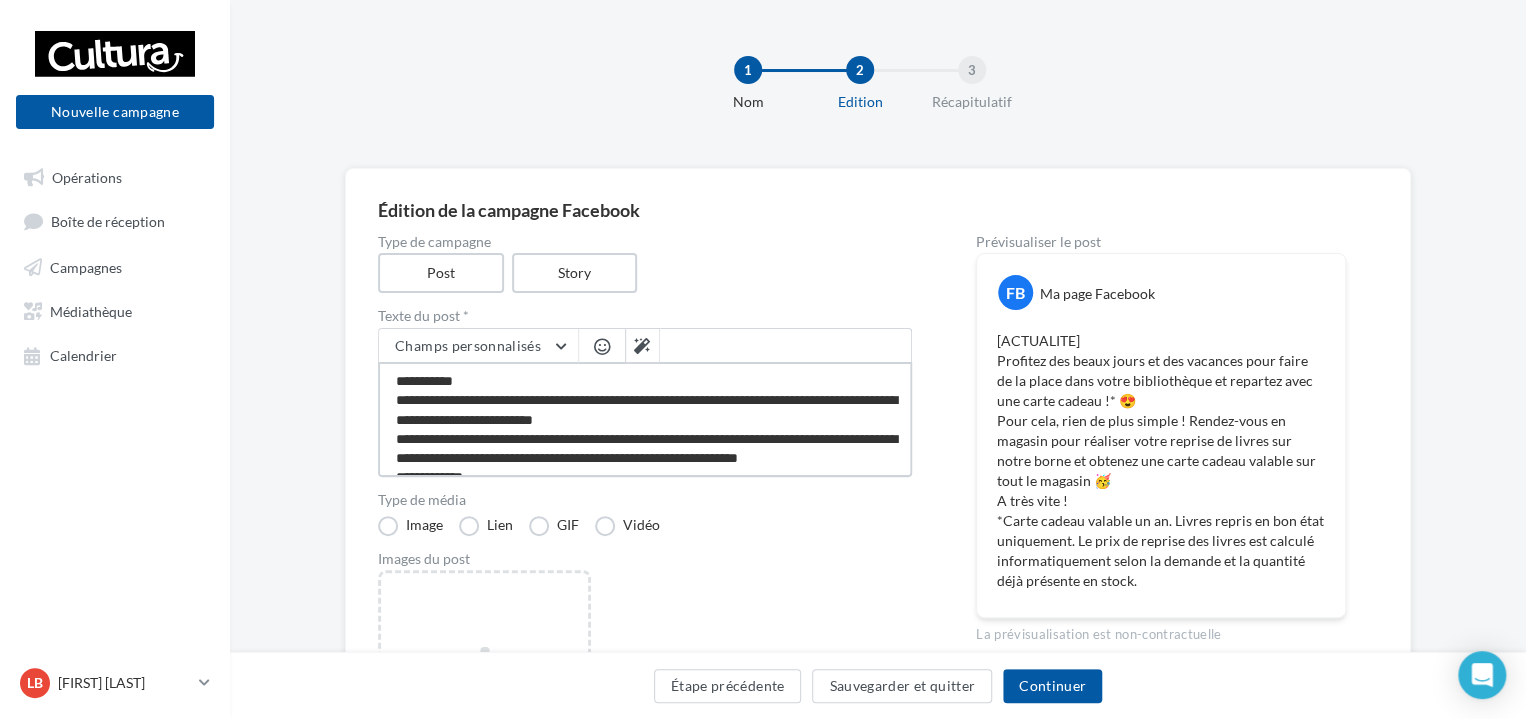 click on "**********" at bounding box center (645, 419) 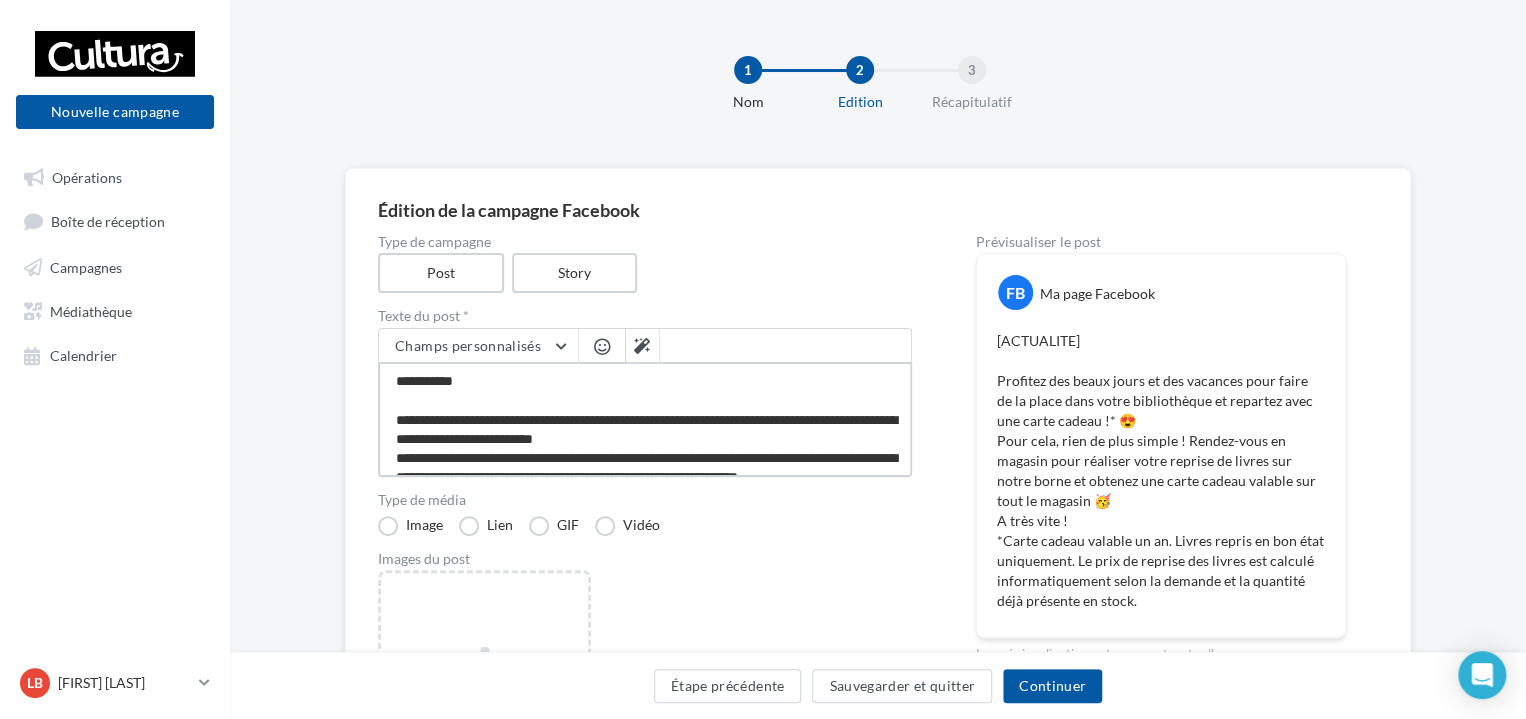 drag, startPoint x: 472, startPoint y: 377, endPoint x: 404, endPoint y: 387, distance: 68.73136 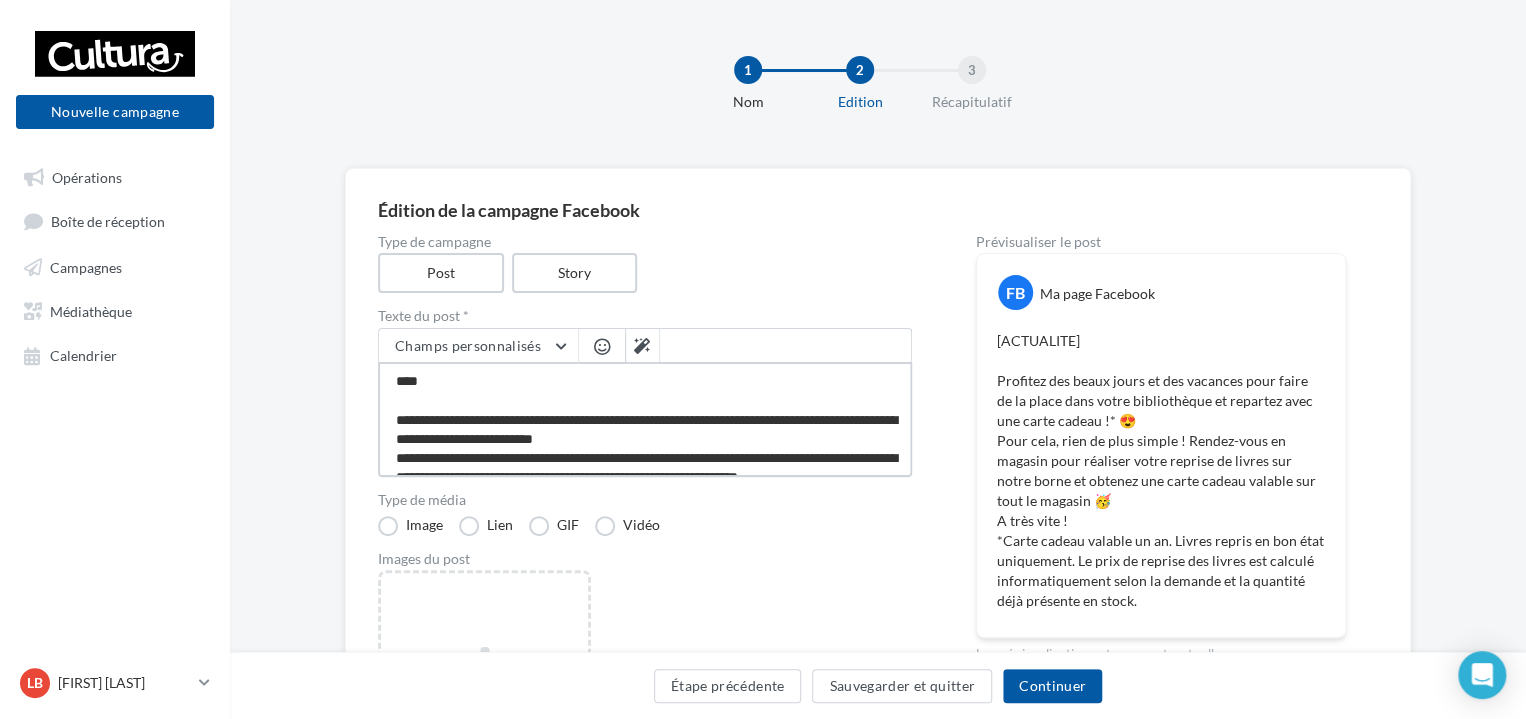 type on "**********" 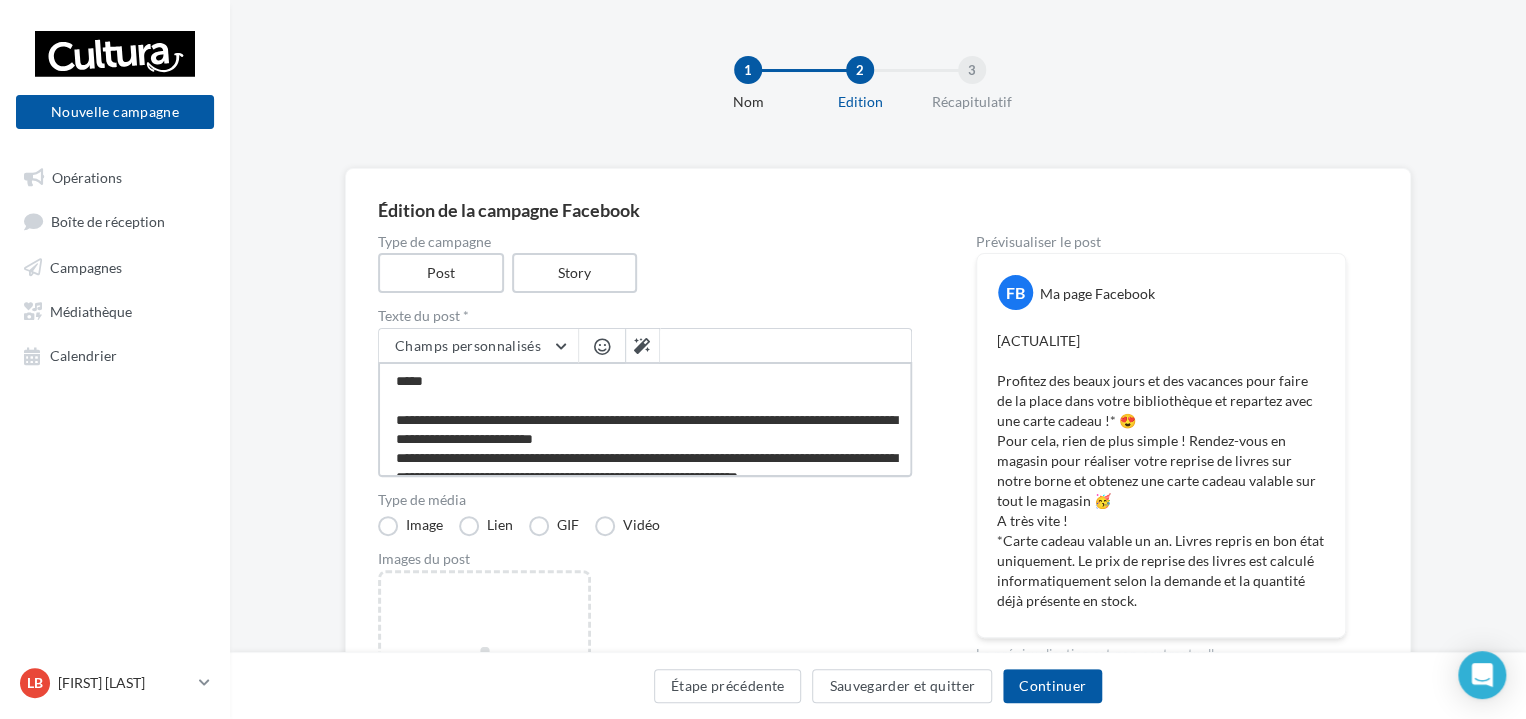 type on "**********" 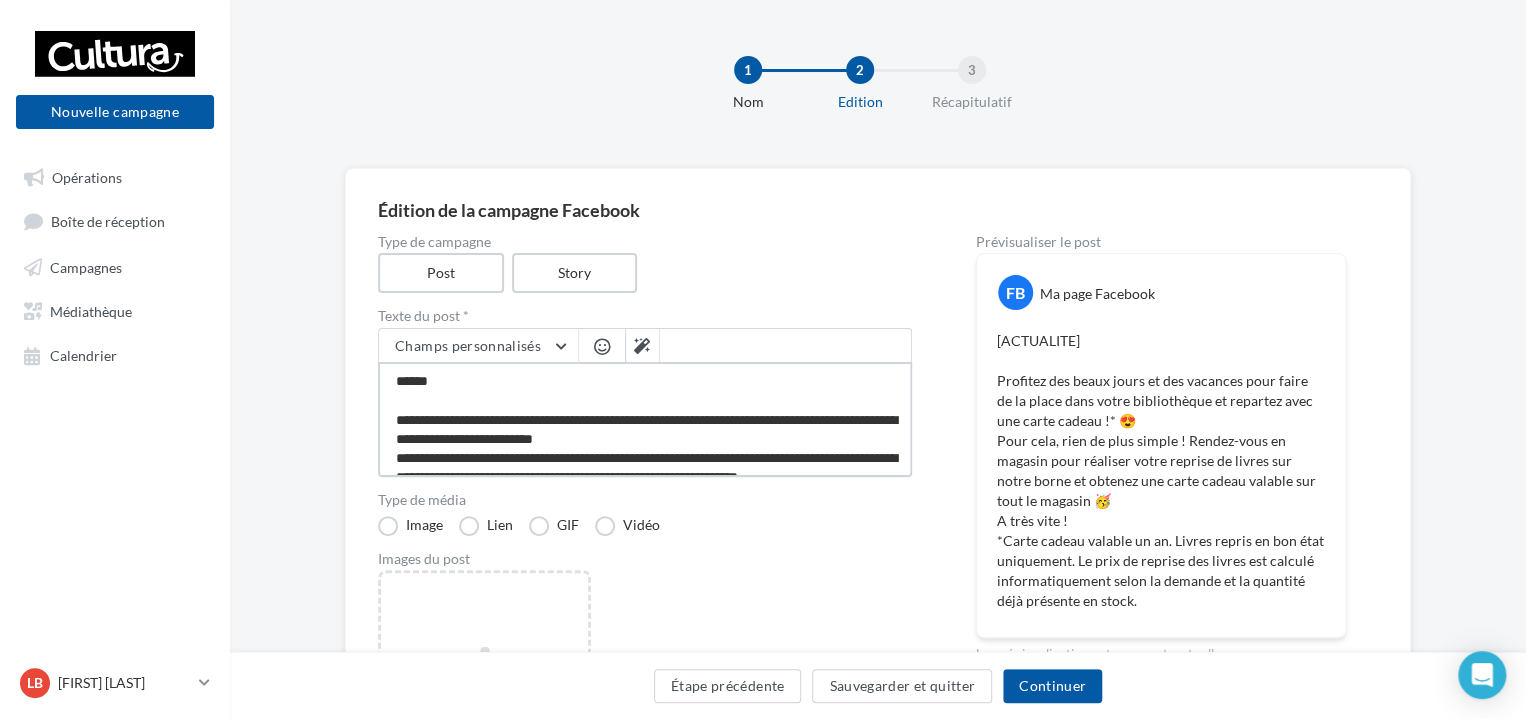 type on "**********" 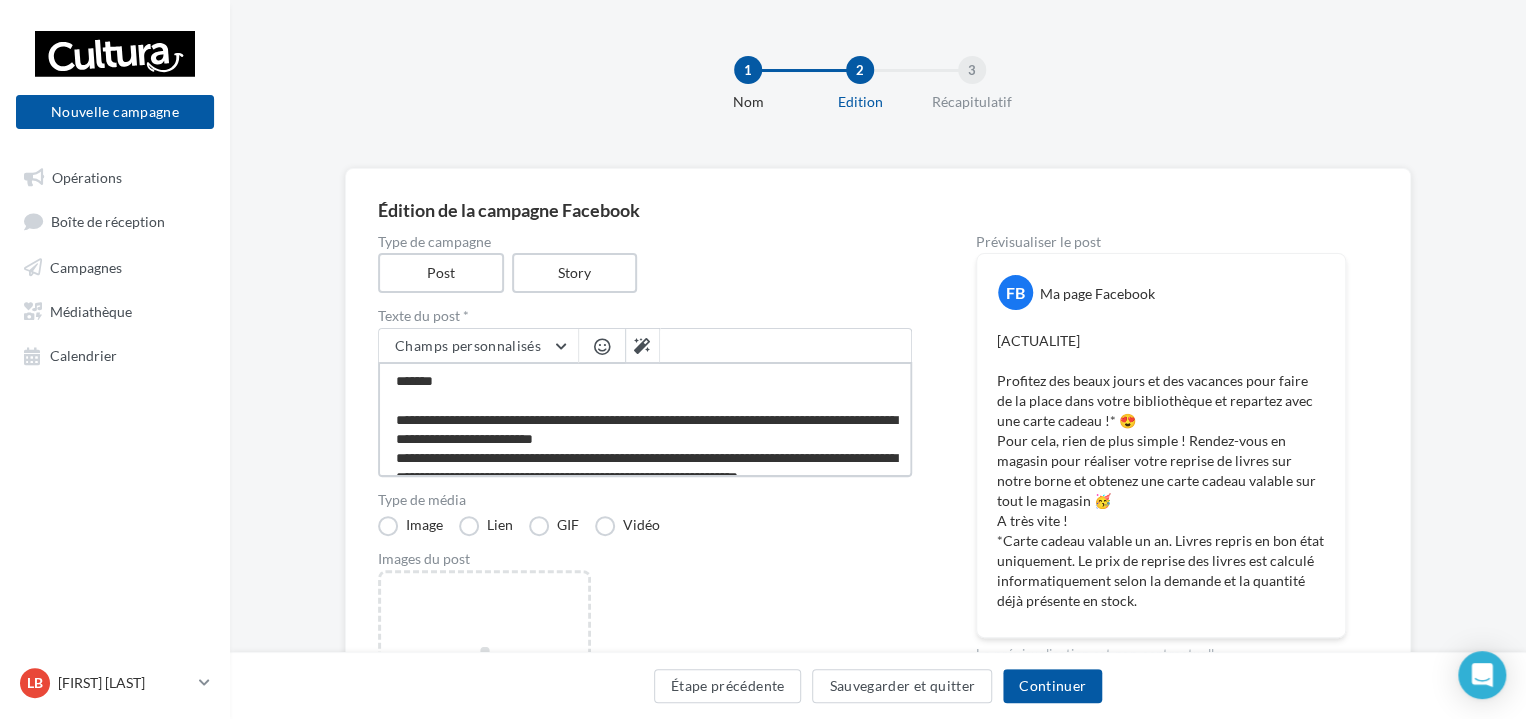 type on "**********" 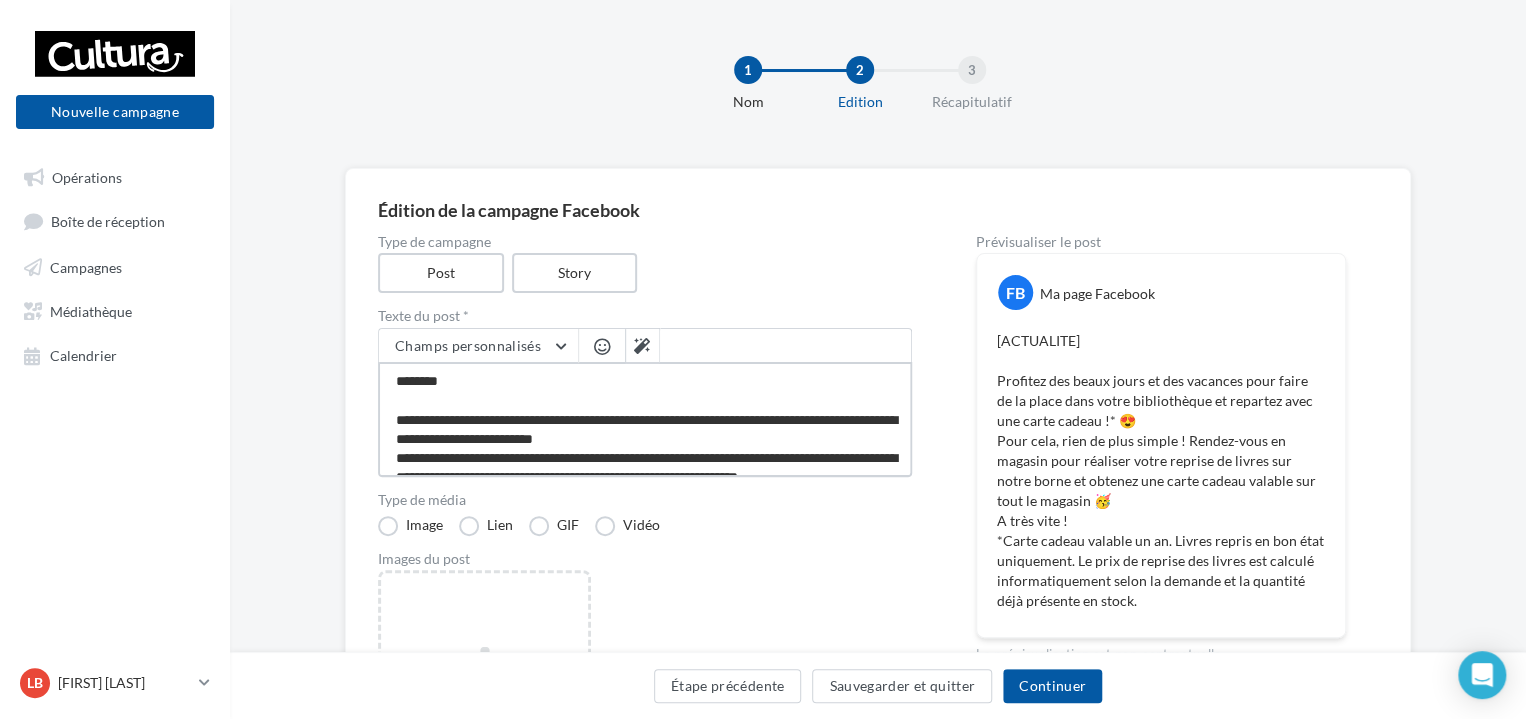 type on "**********" 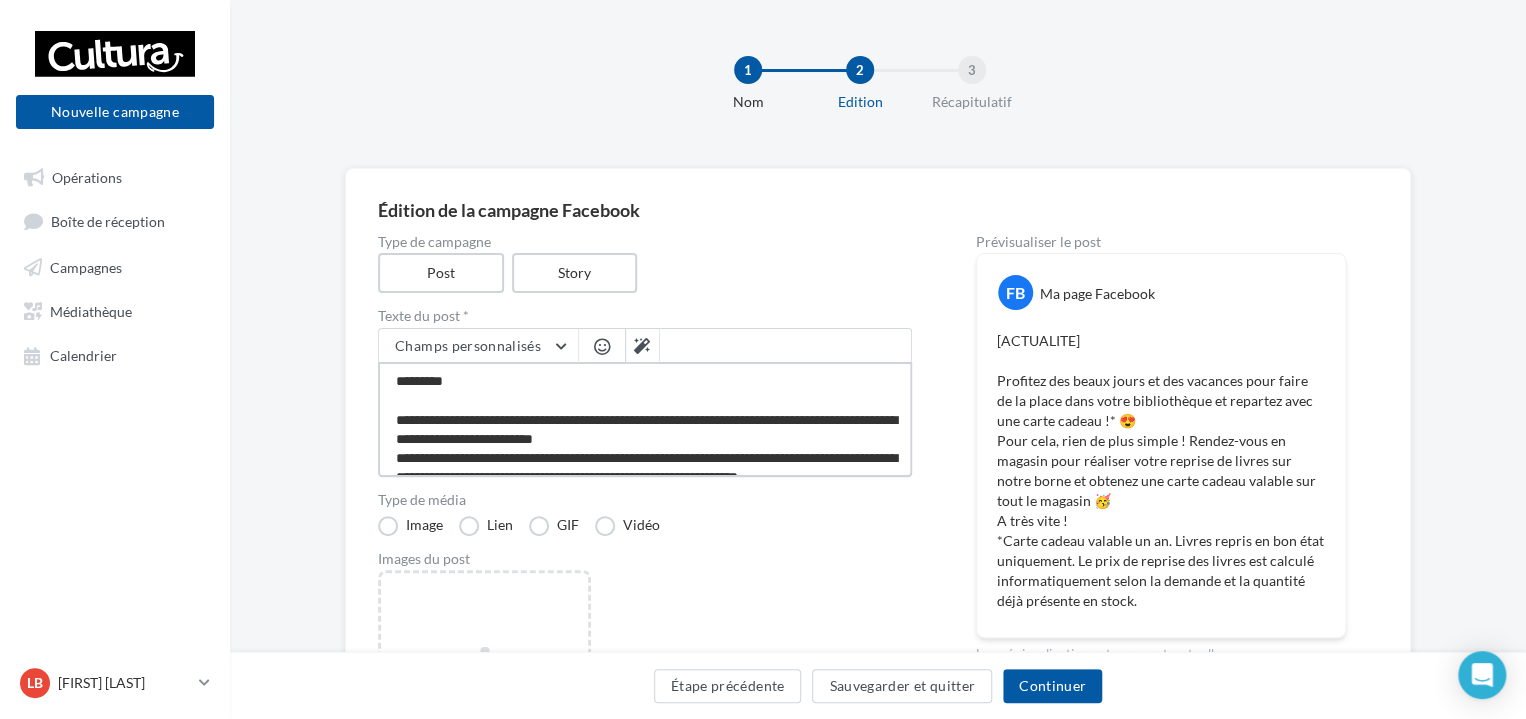 type on "**********" 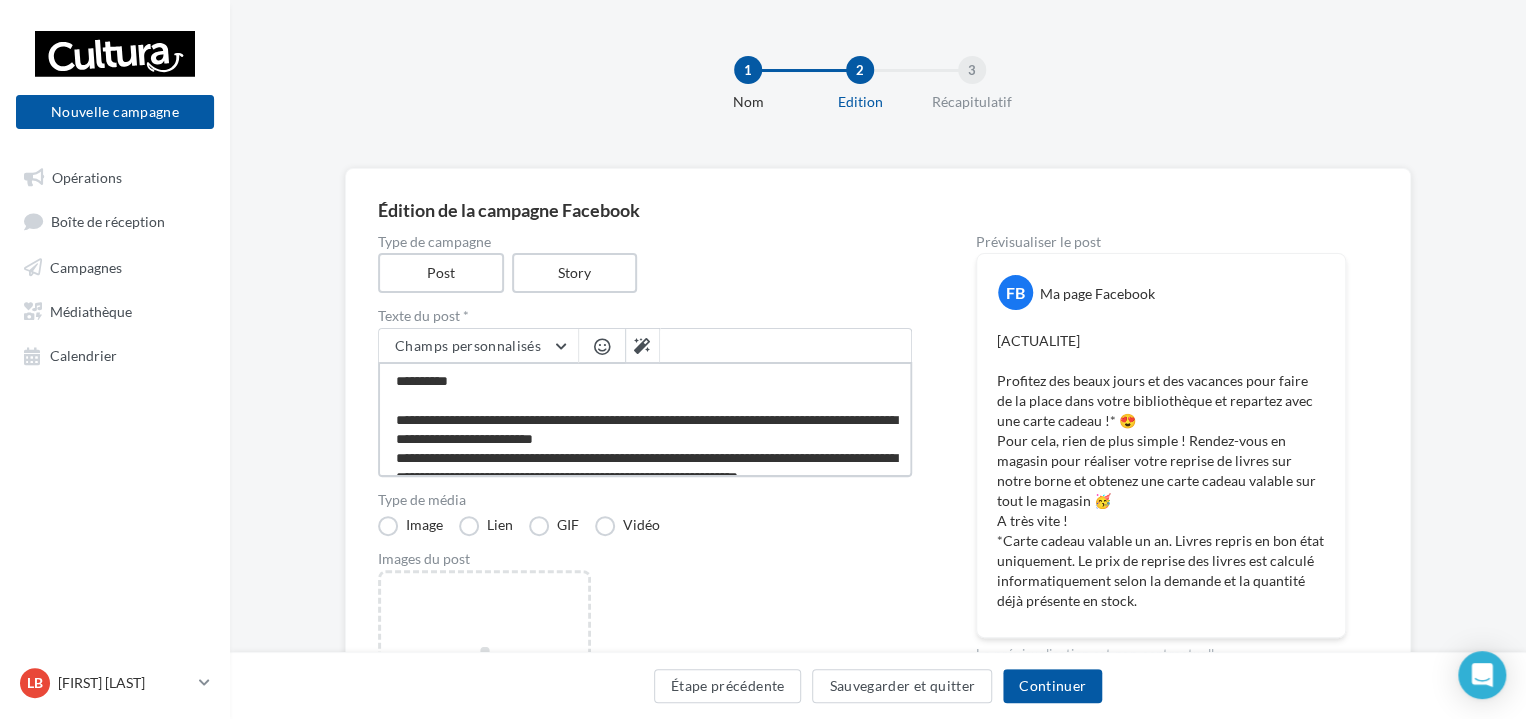 type on "**********" 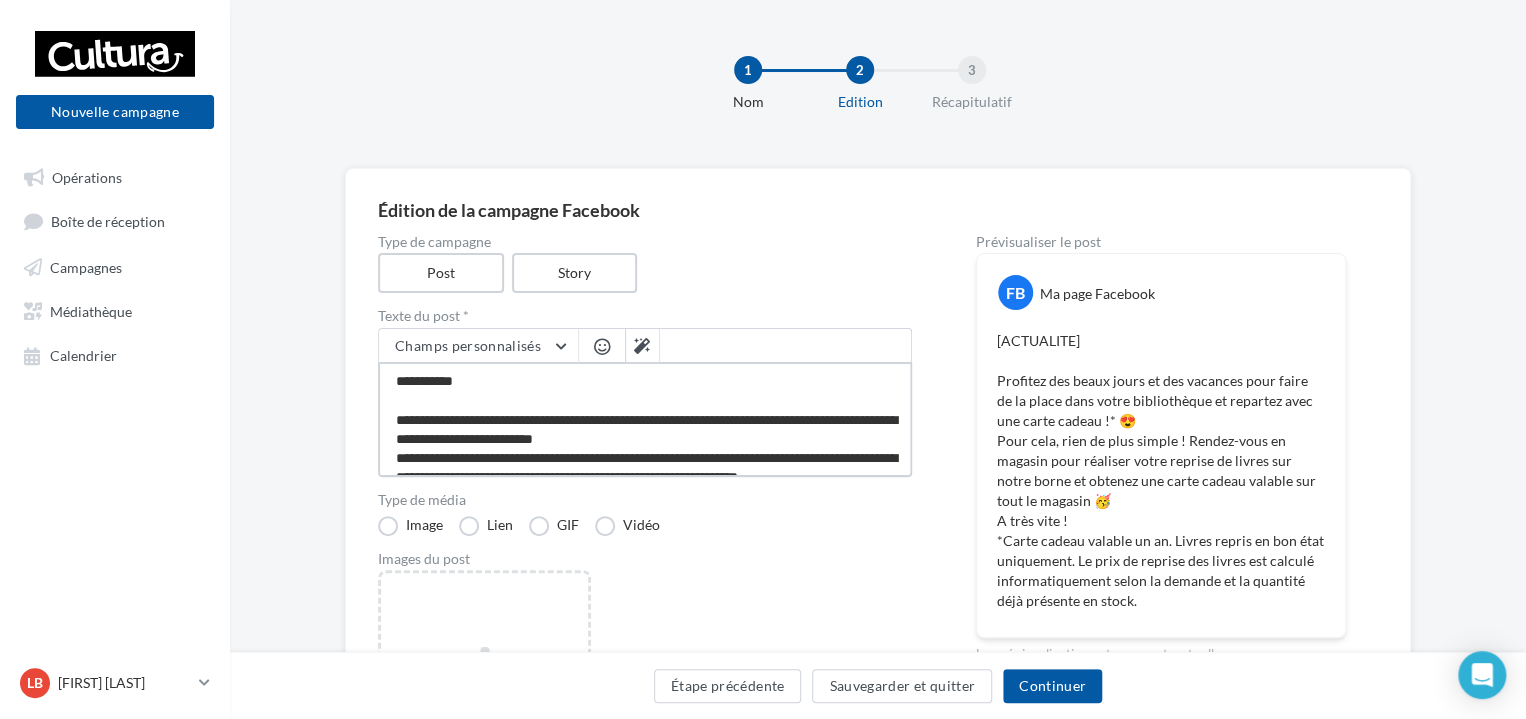 type on "**********" 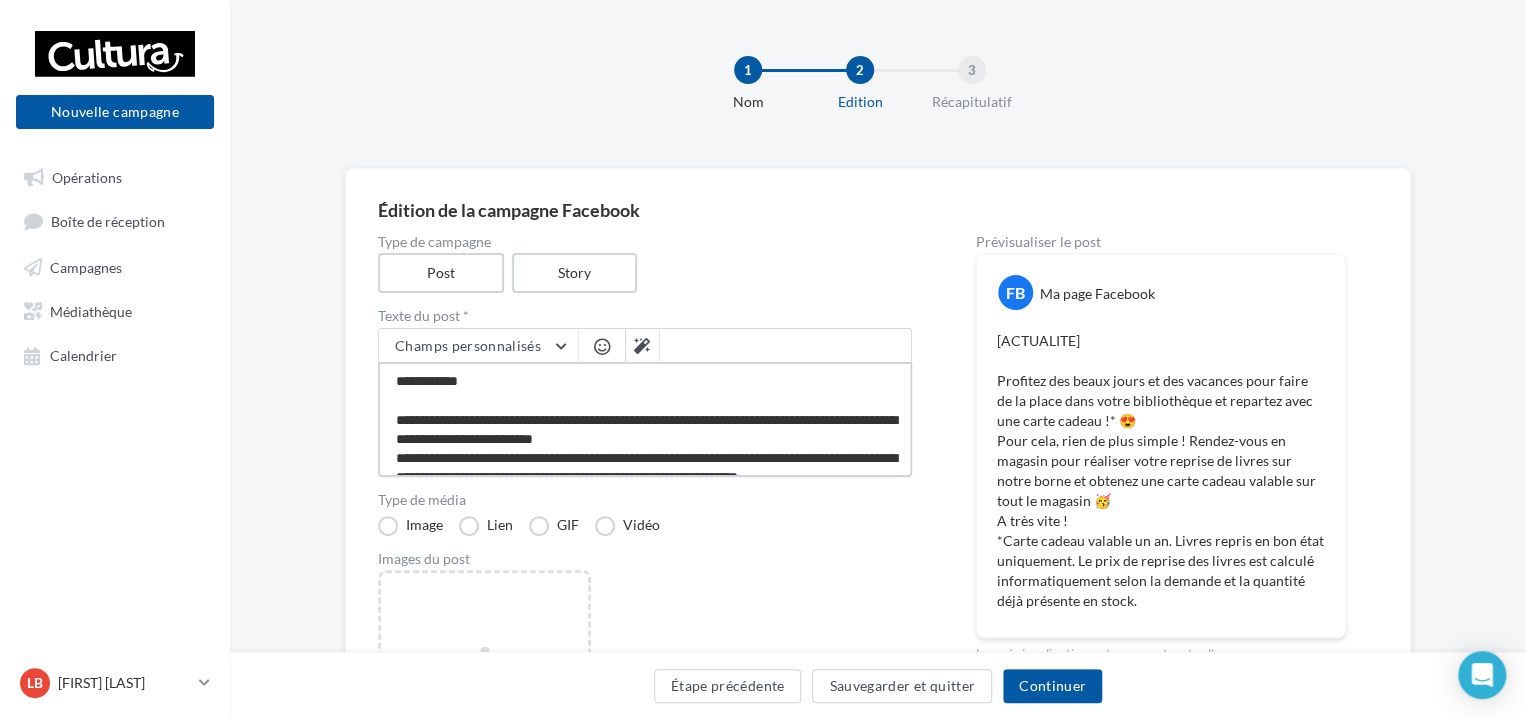 type on "**********" 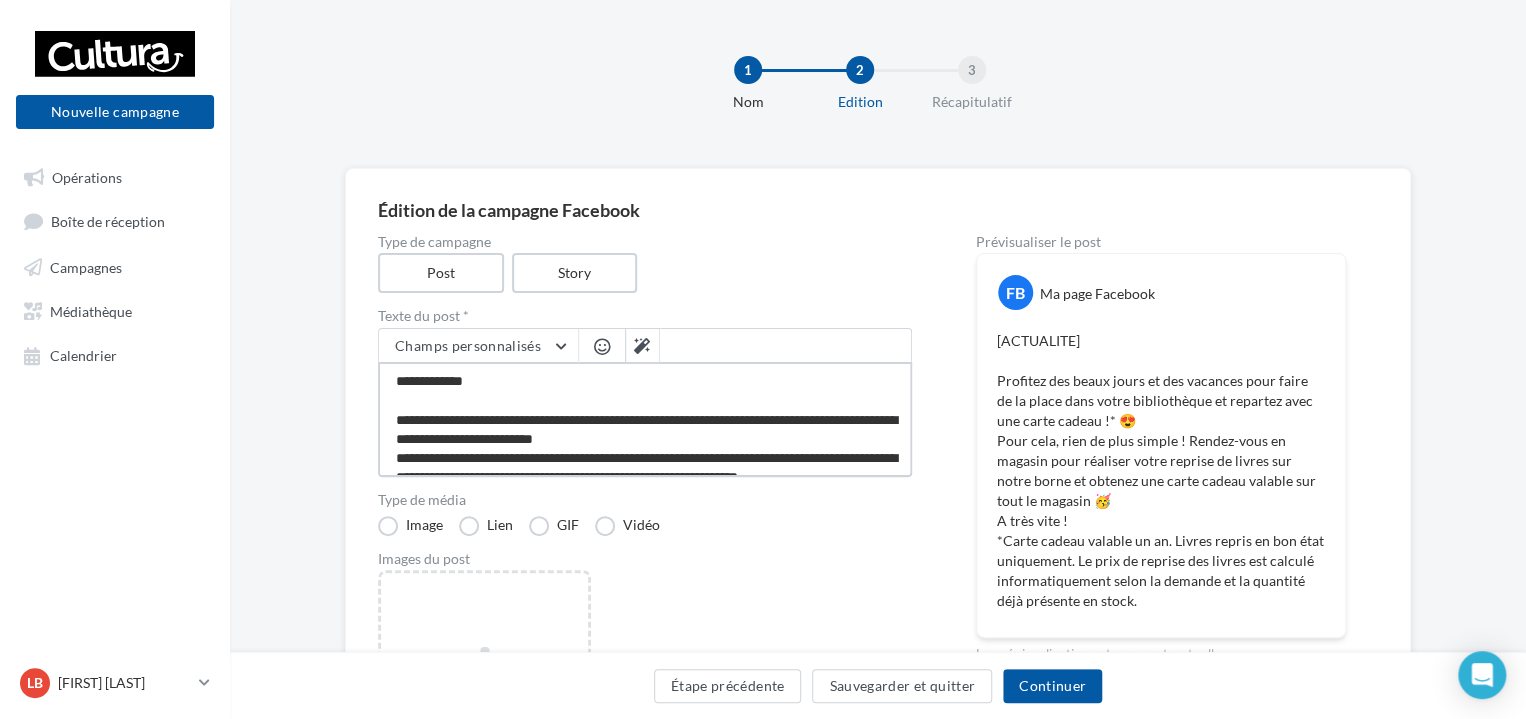 type on "**********" 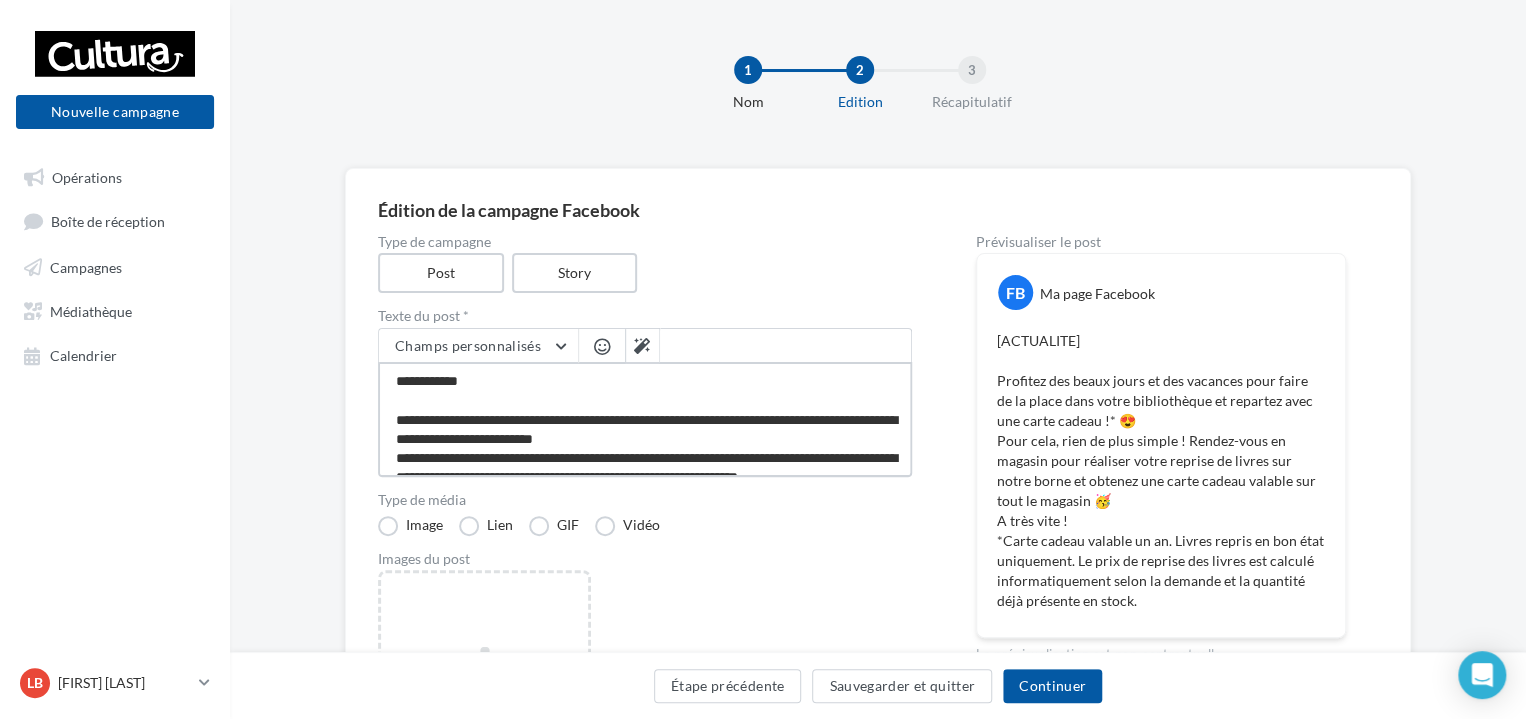 type on "**********" 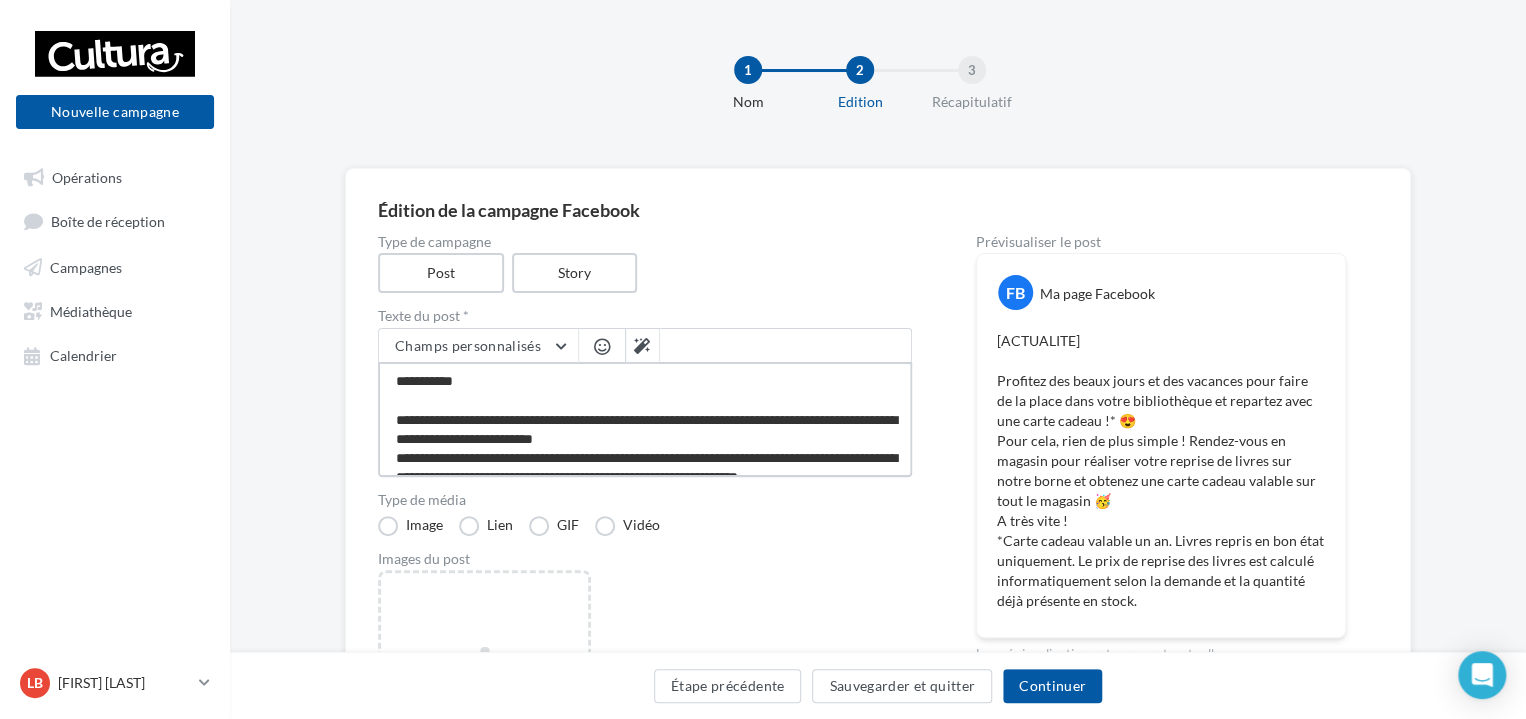 type on "**********" 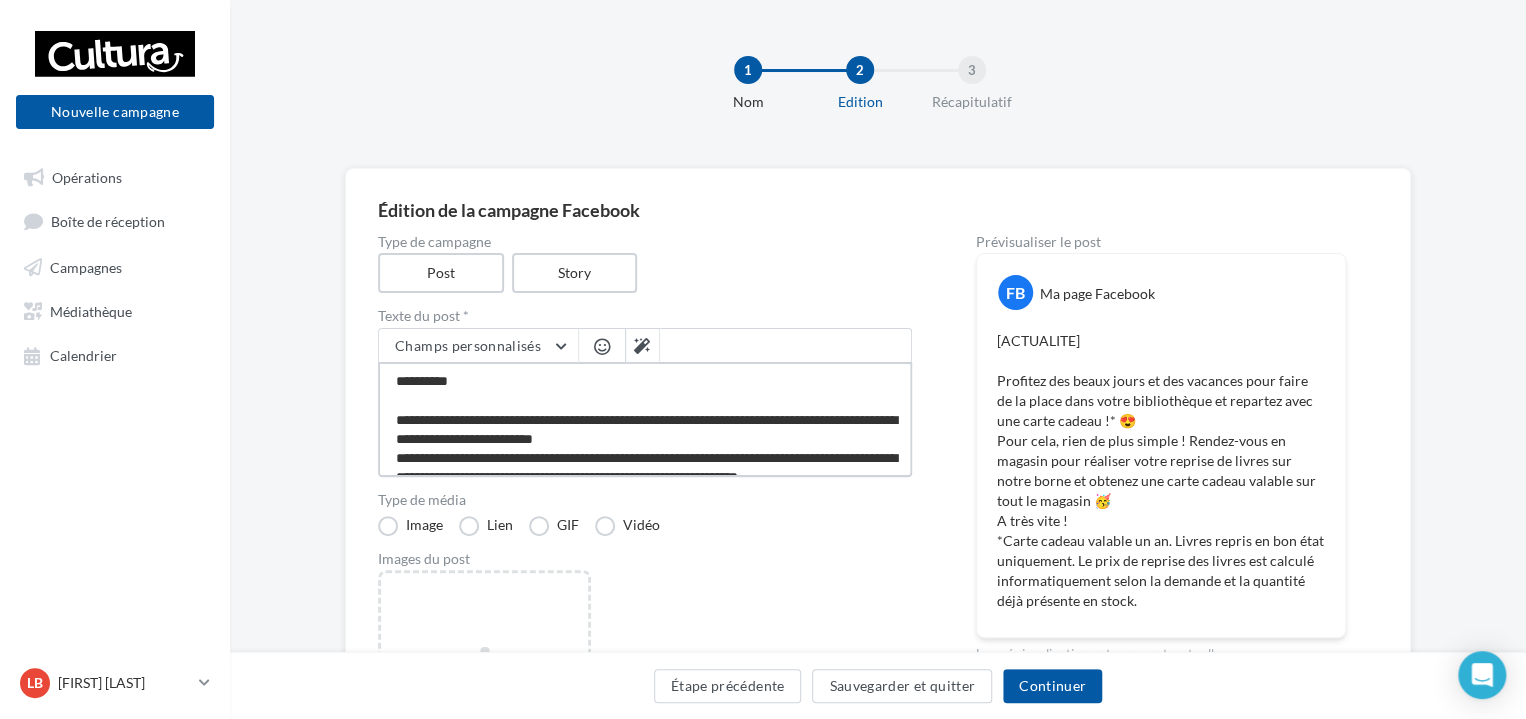 type on "**********" 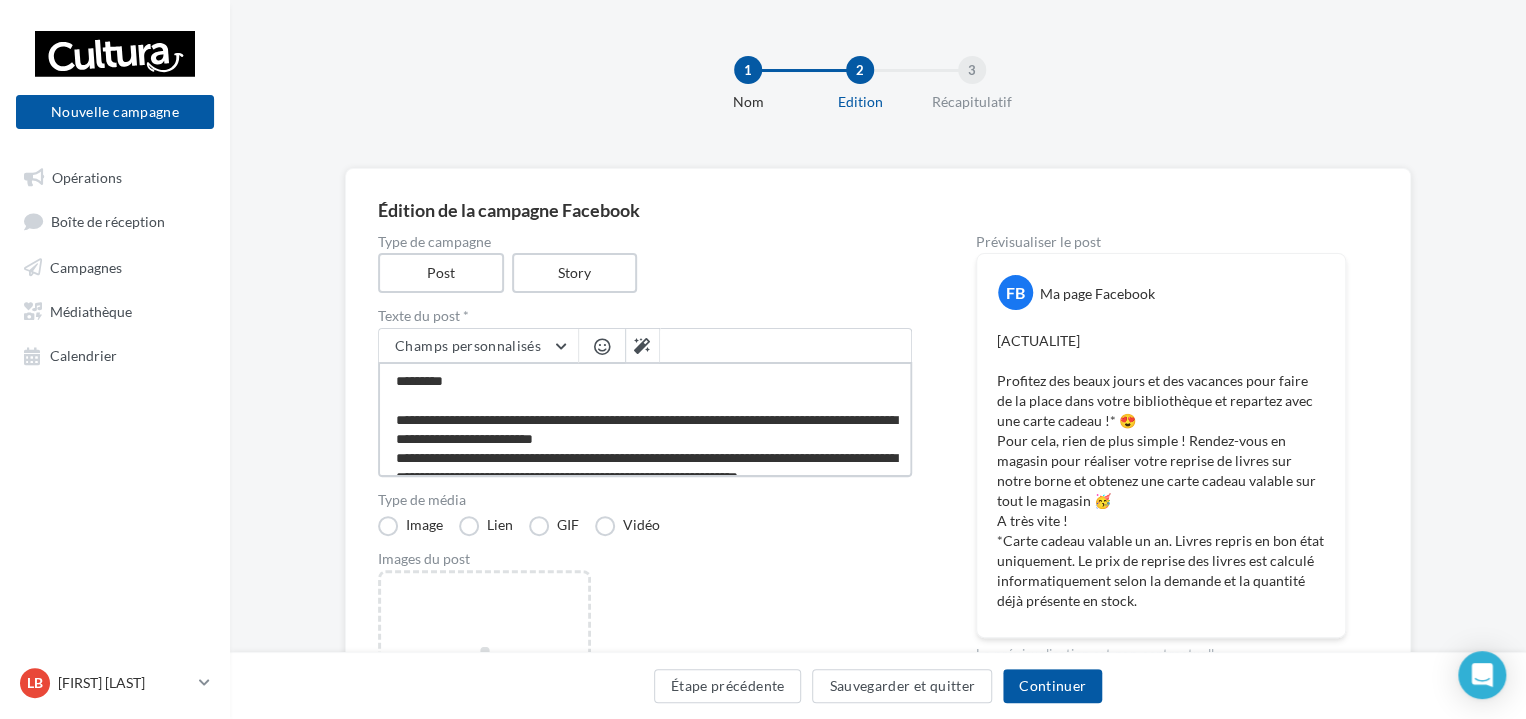 type on "**********" 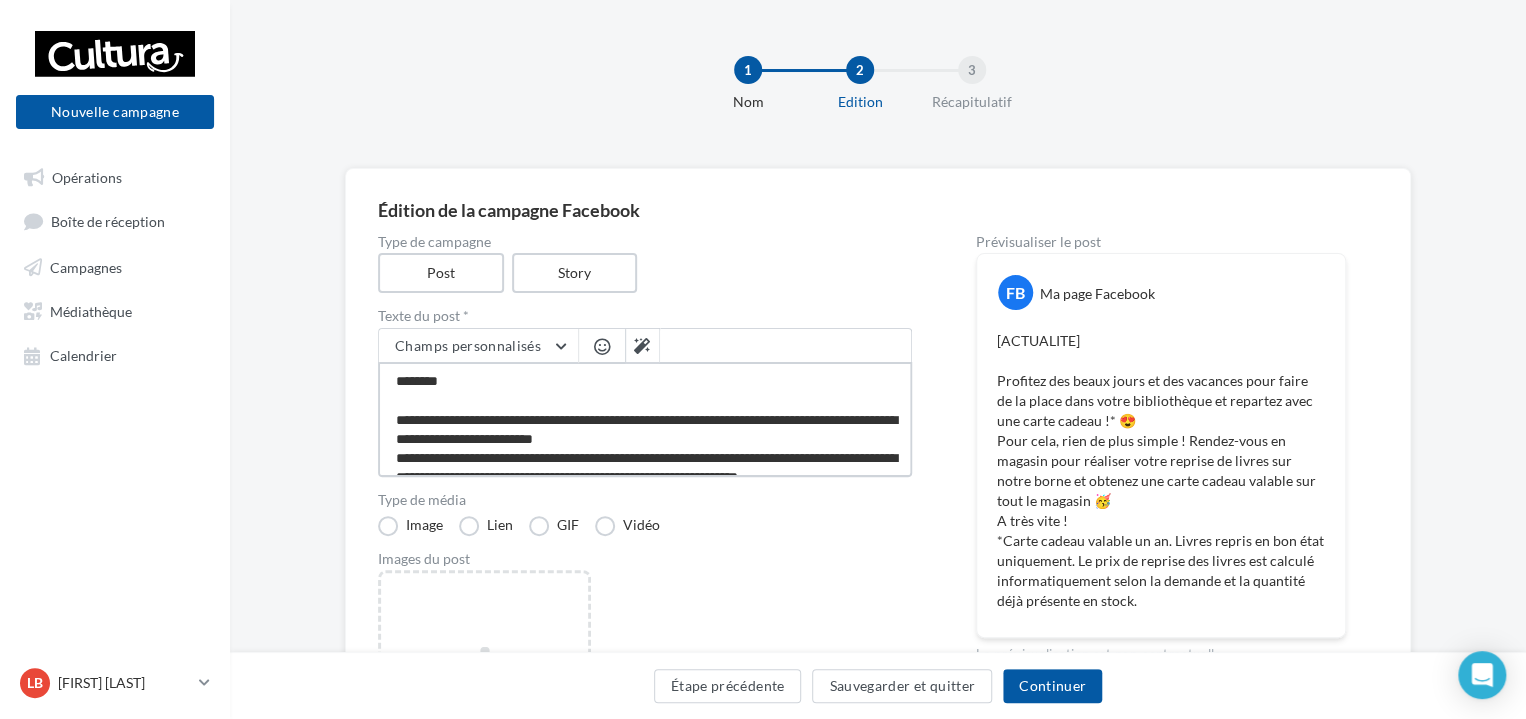 type on "**********" 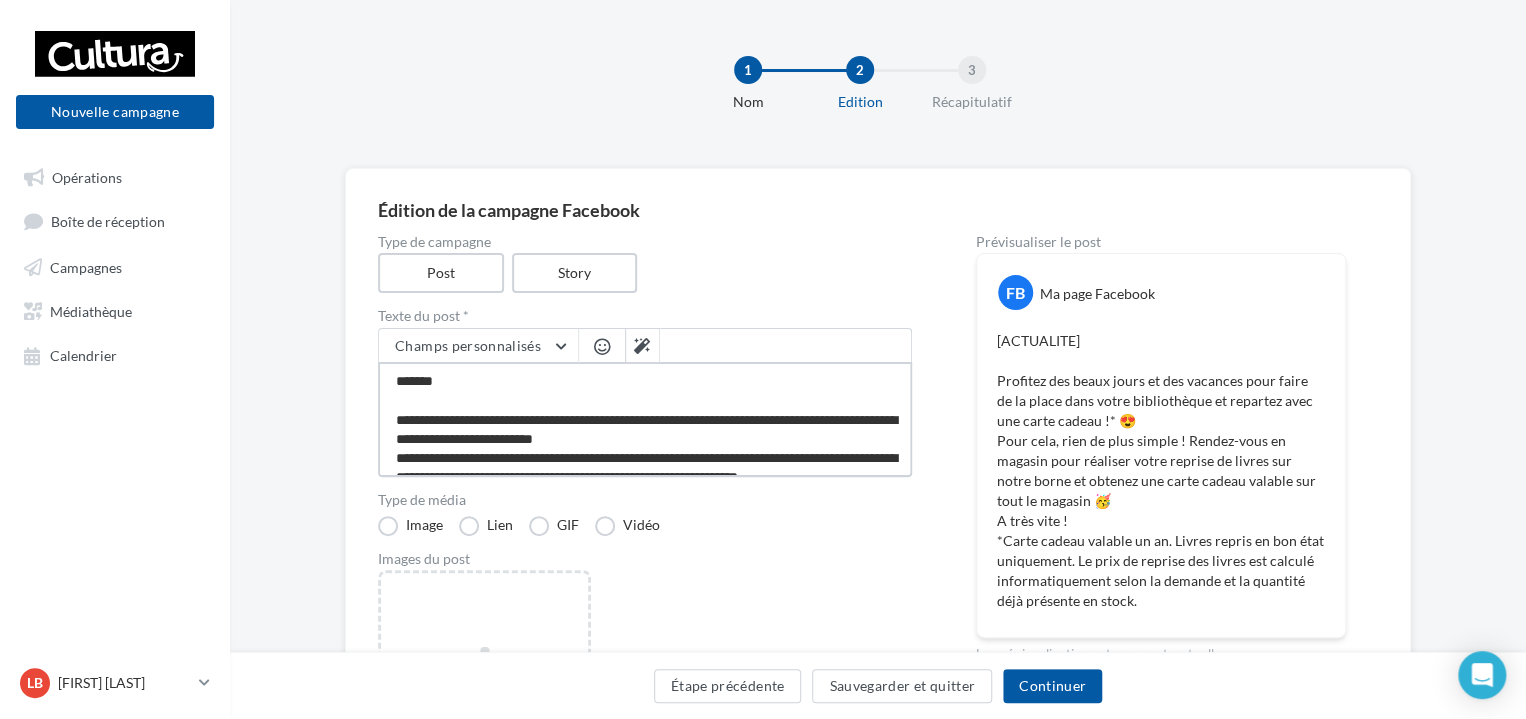 type on "**********" 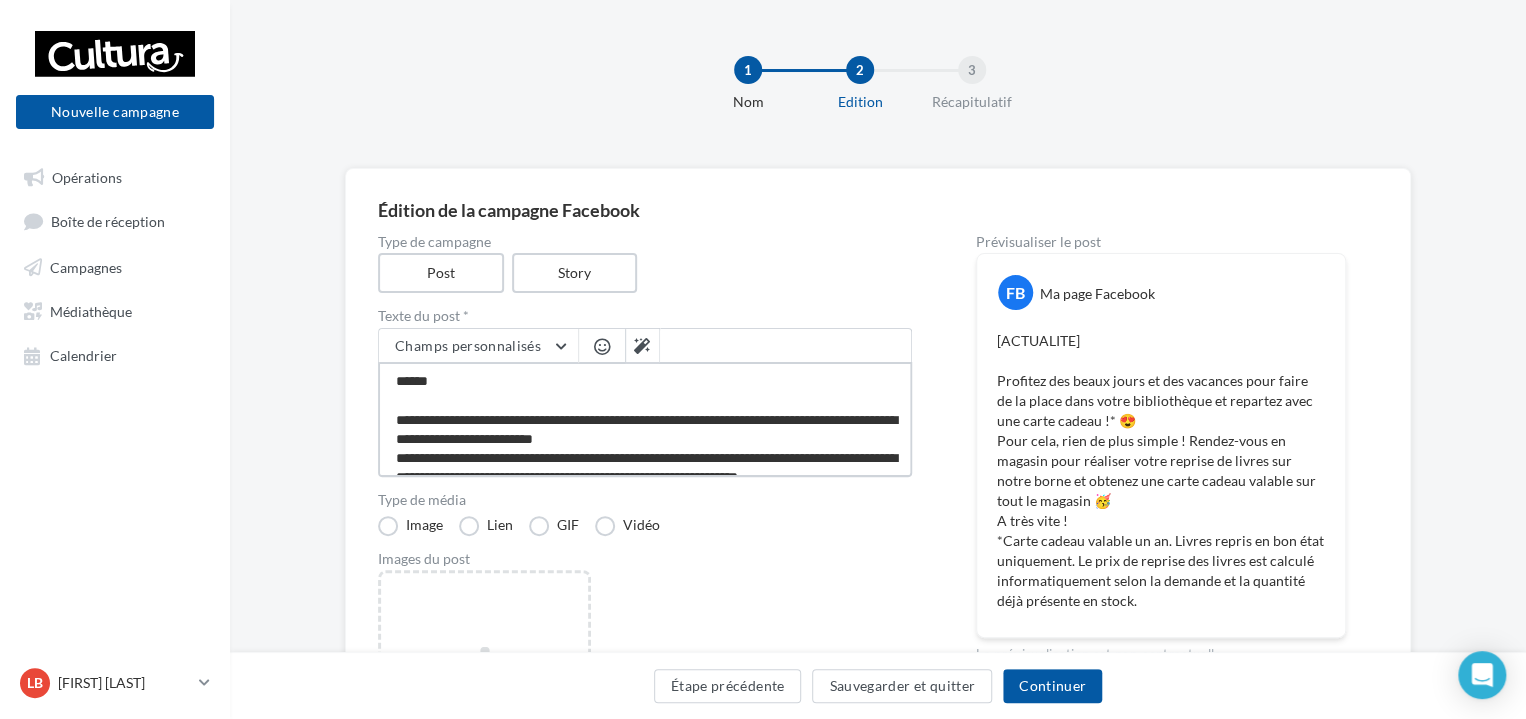type on "**********" 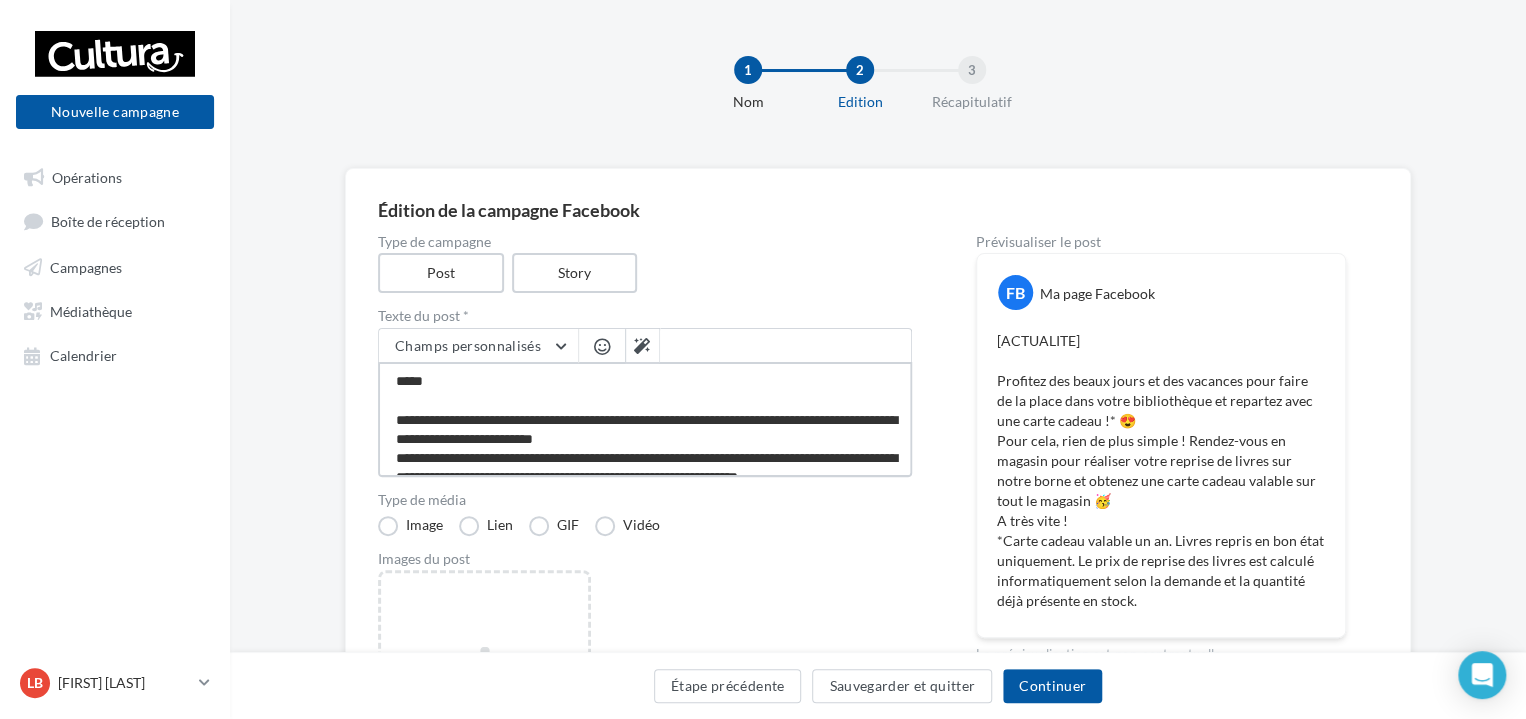 type on "**********" 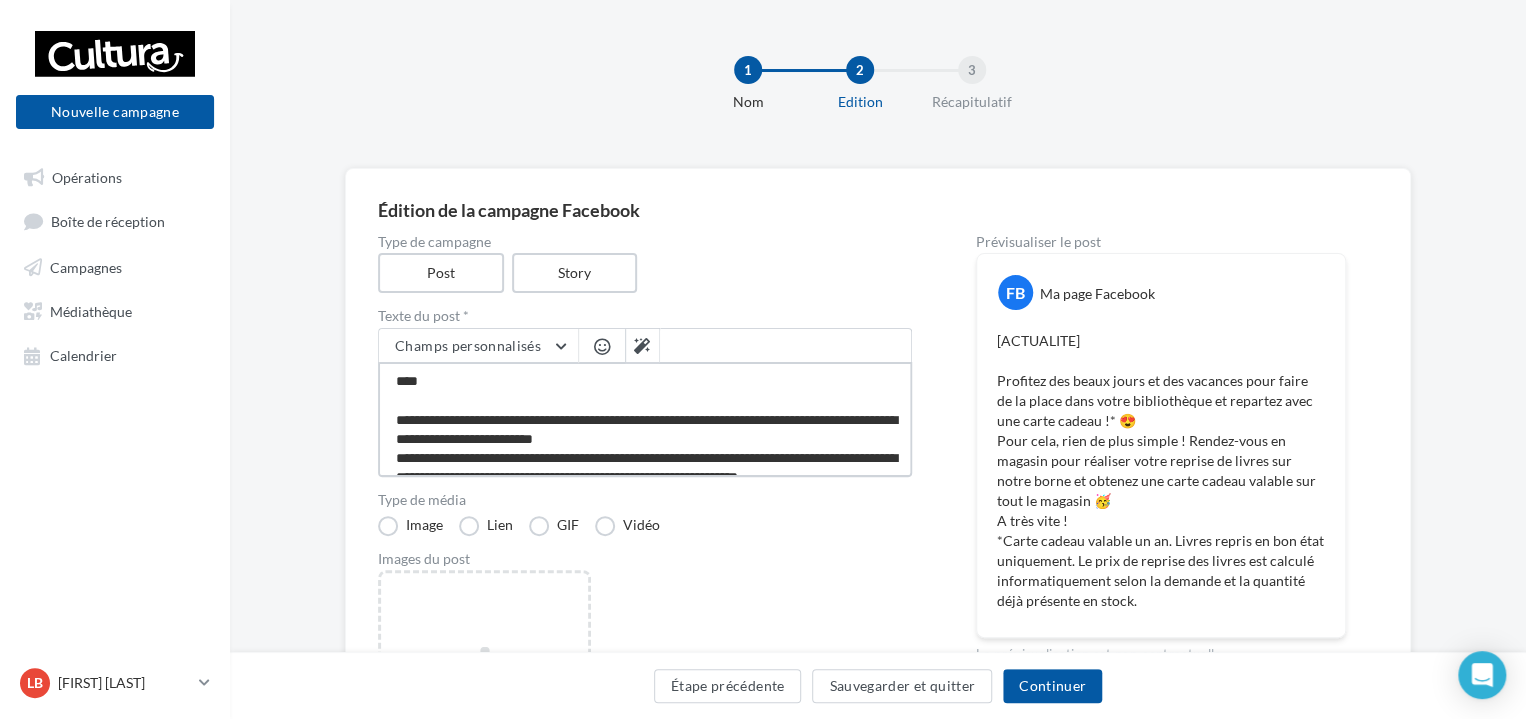 type on "**********" 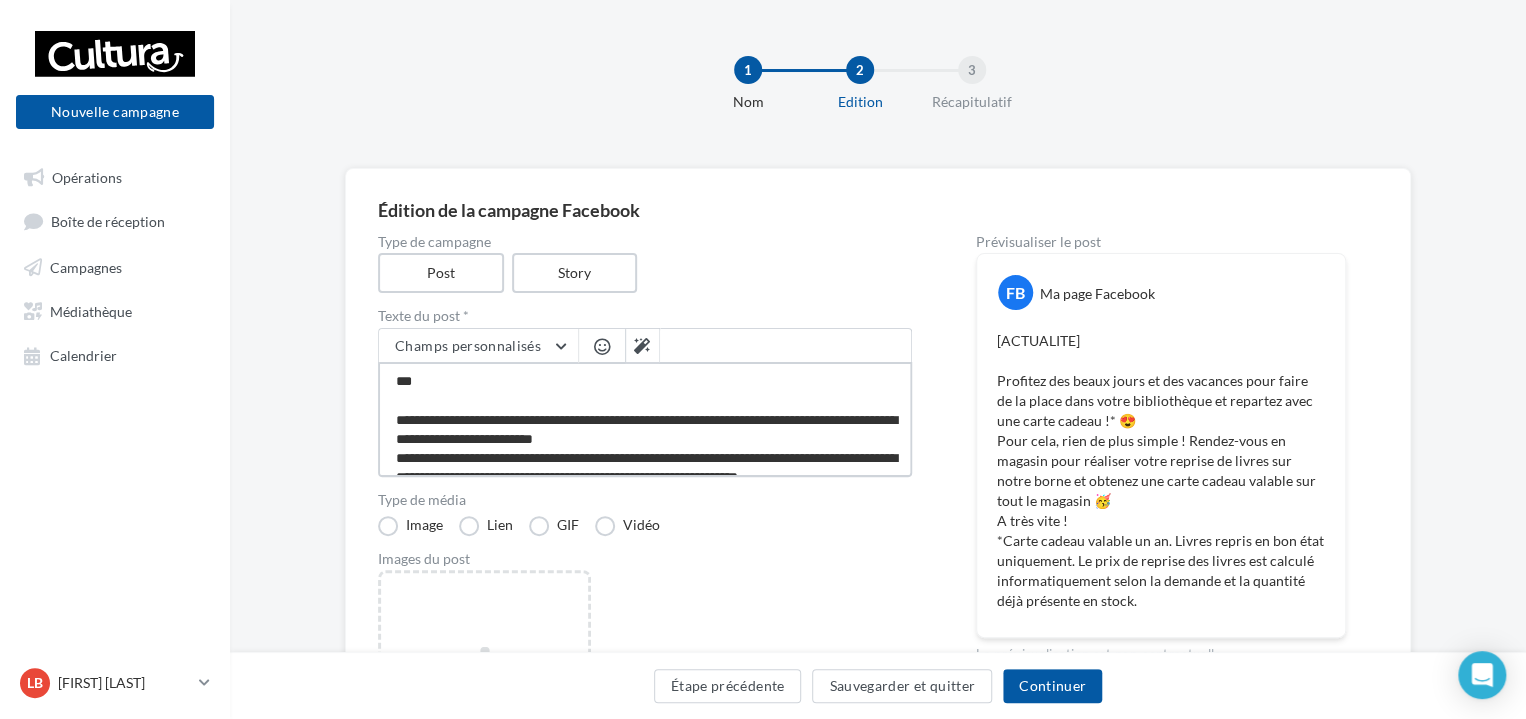 type on "**********" 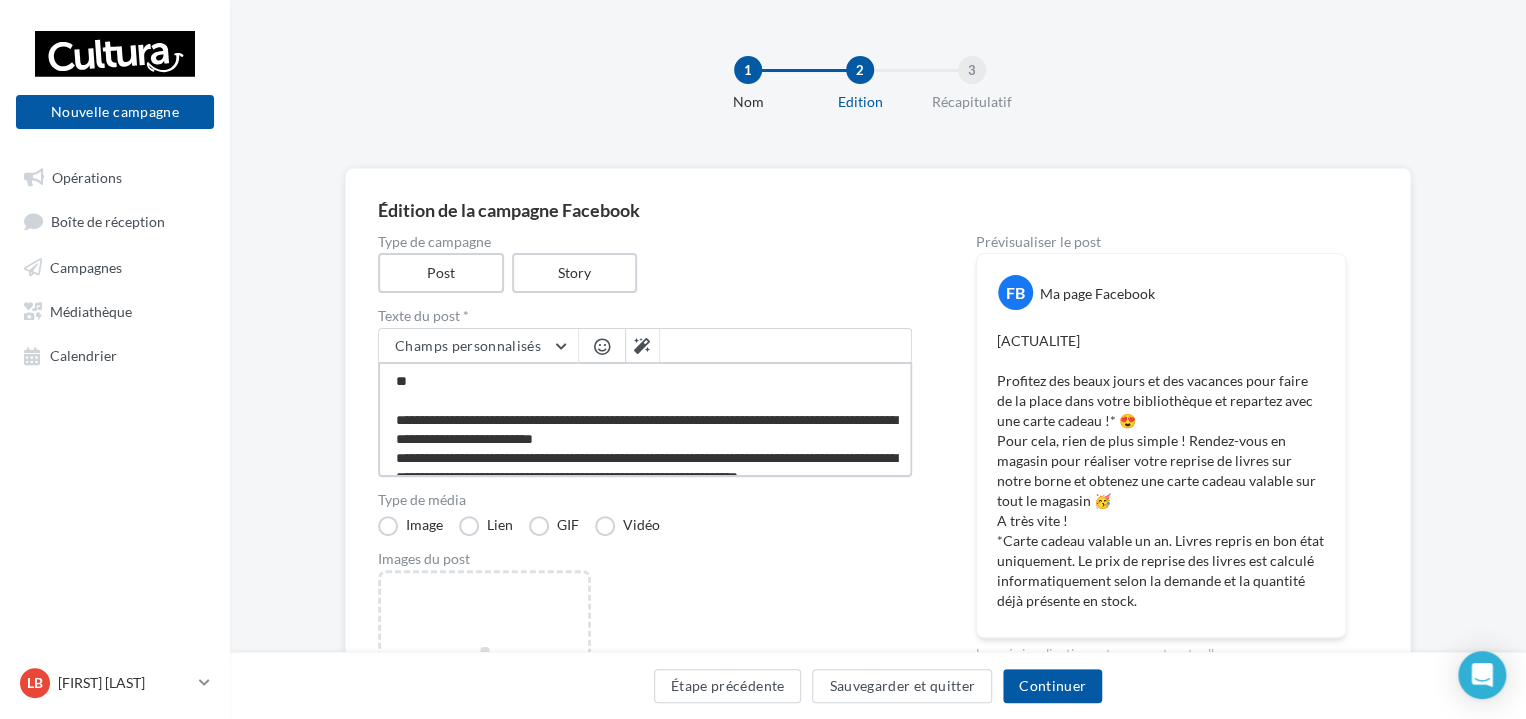 type on "**********" 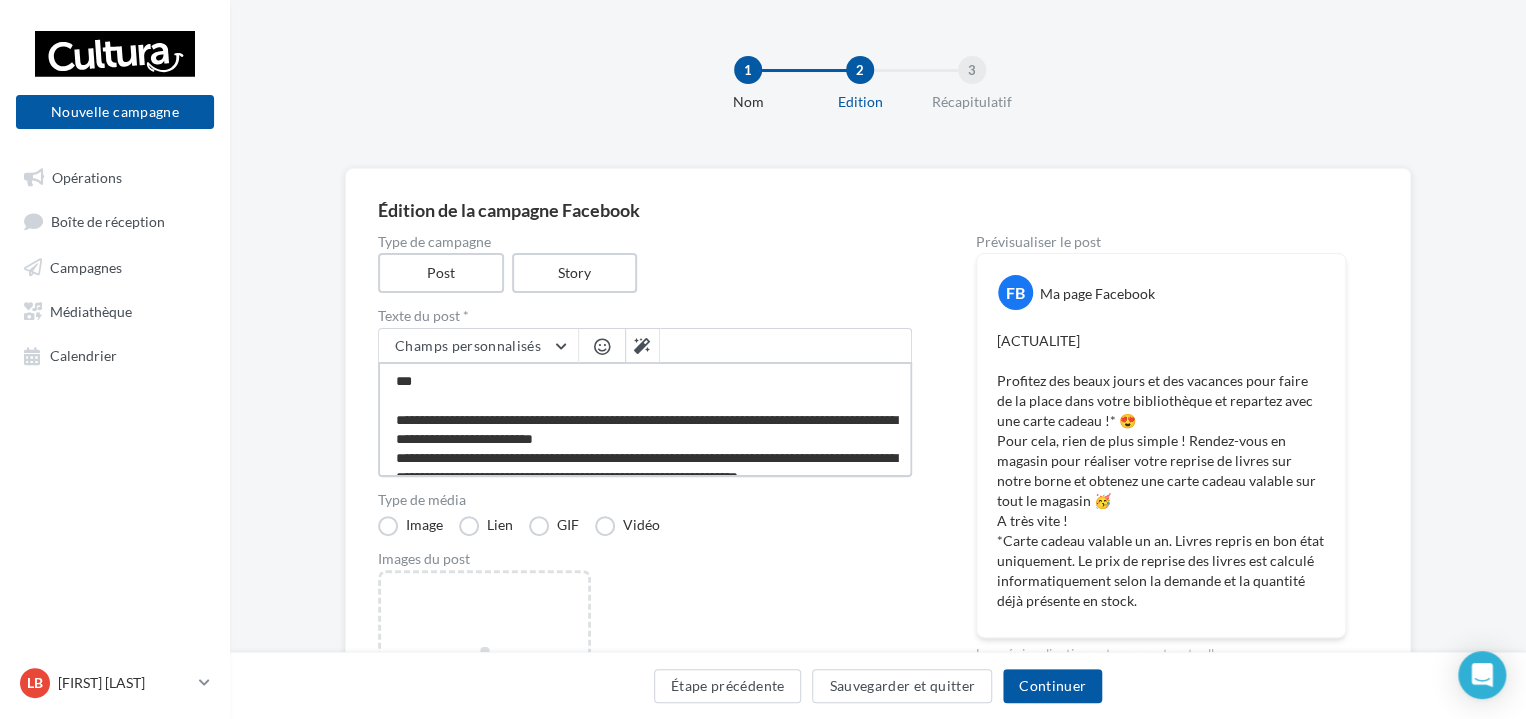 type on "**********" 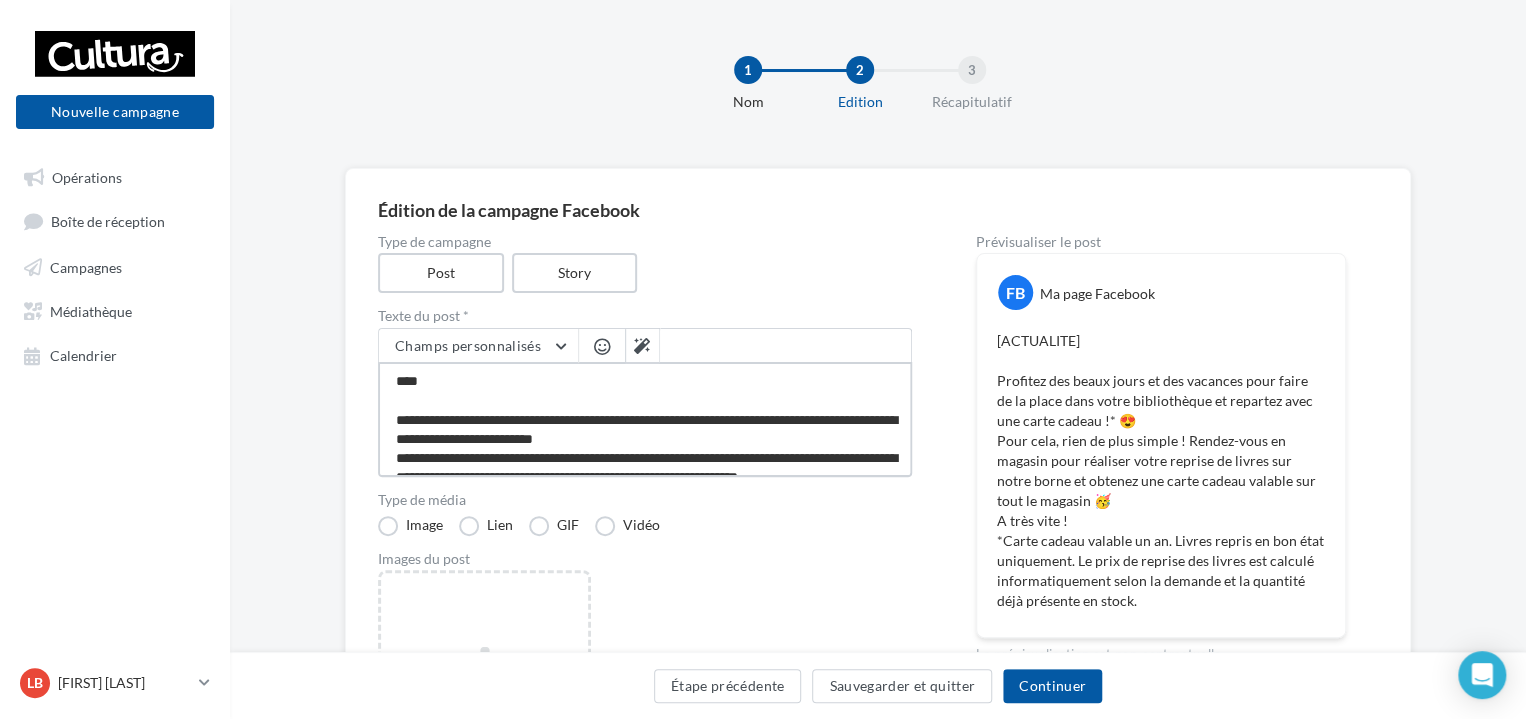 type on "**********" 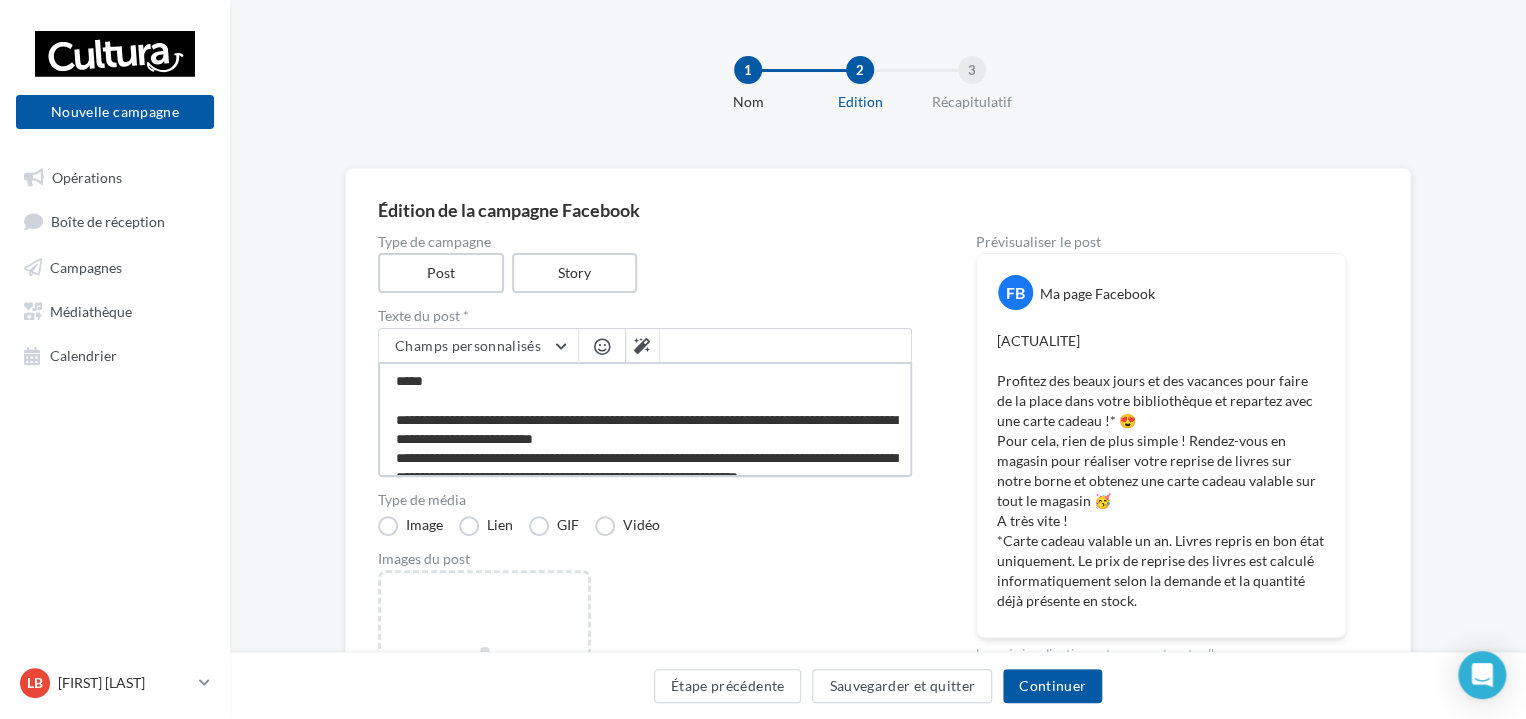 type on "**********" 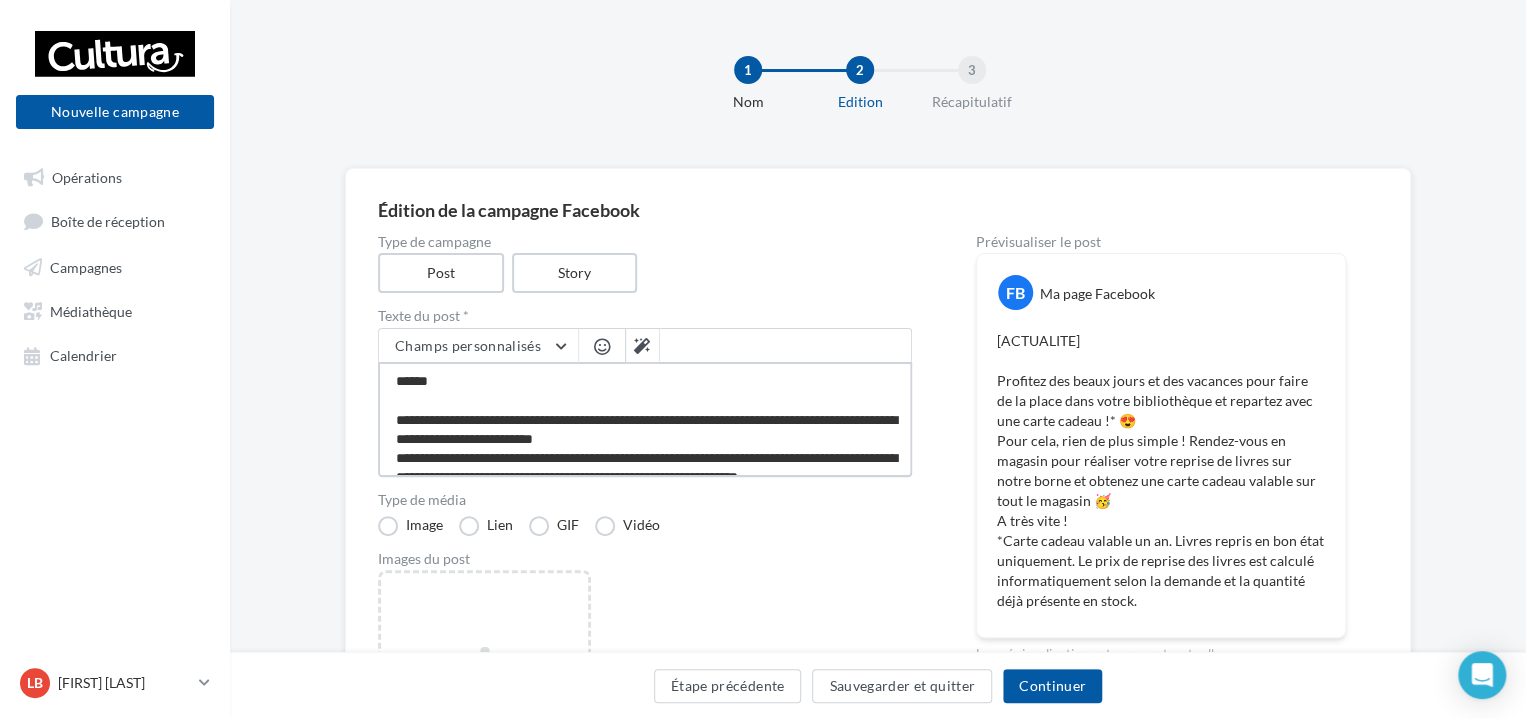 type on "**********" 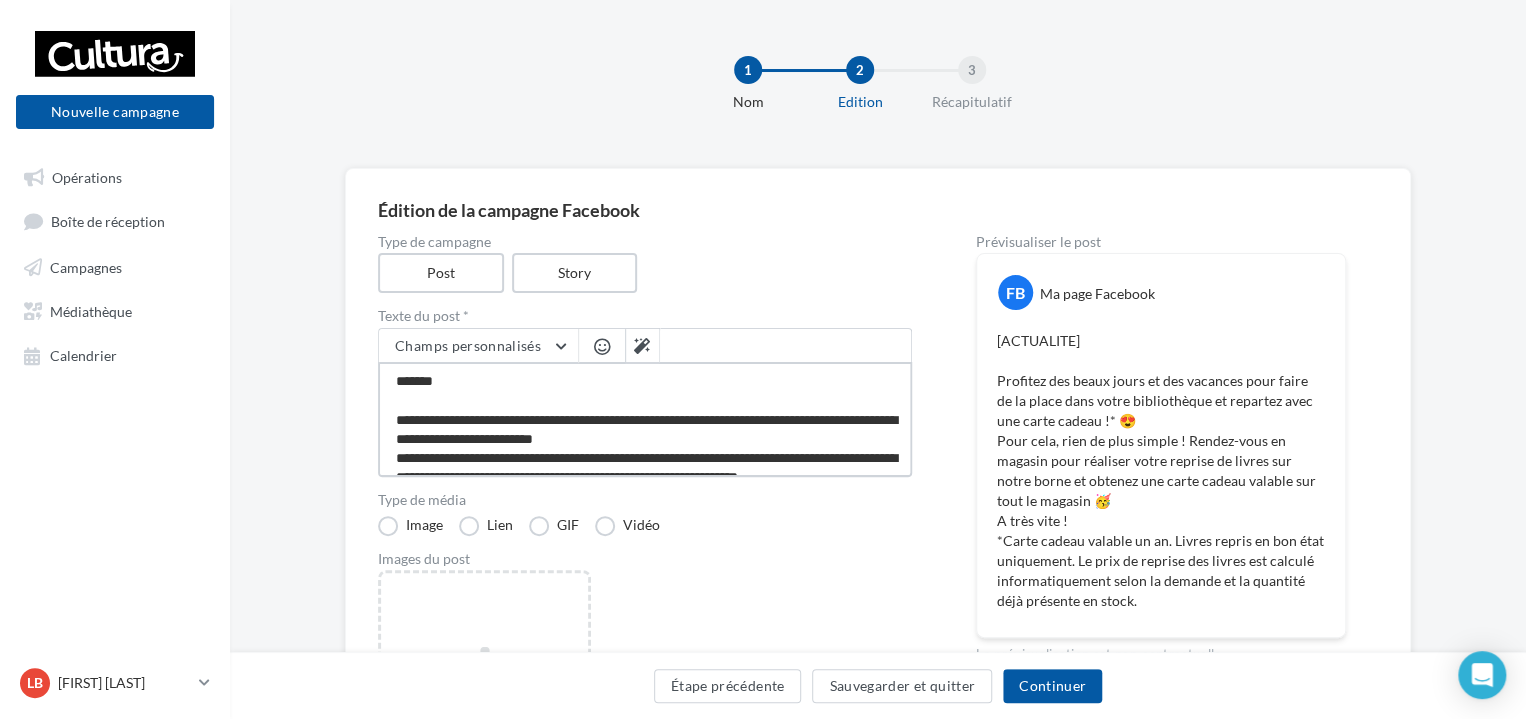 type on "**********" 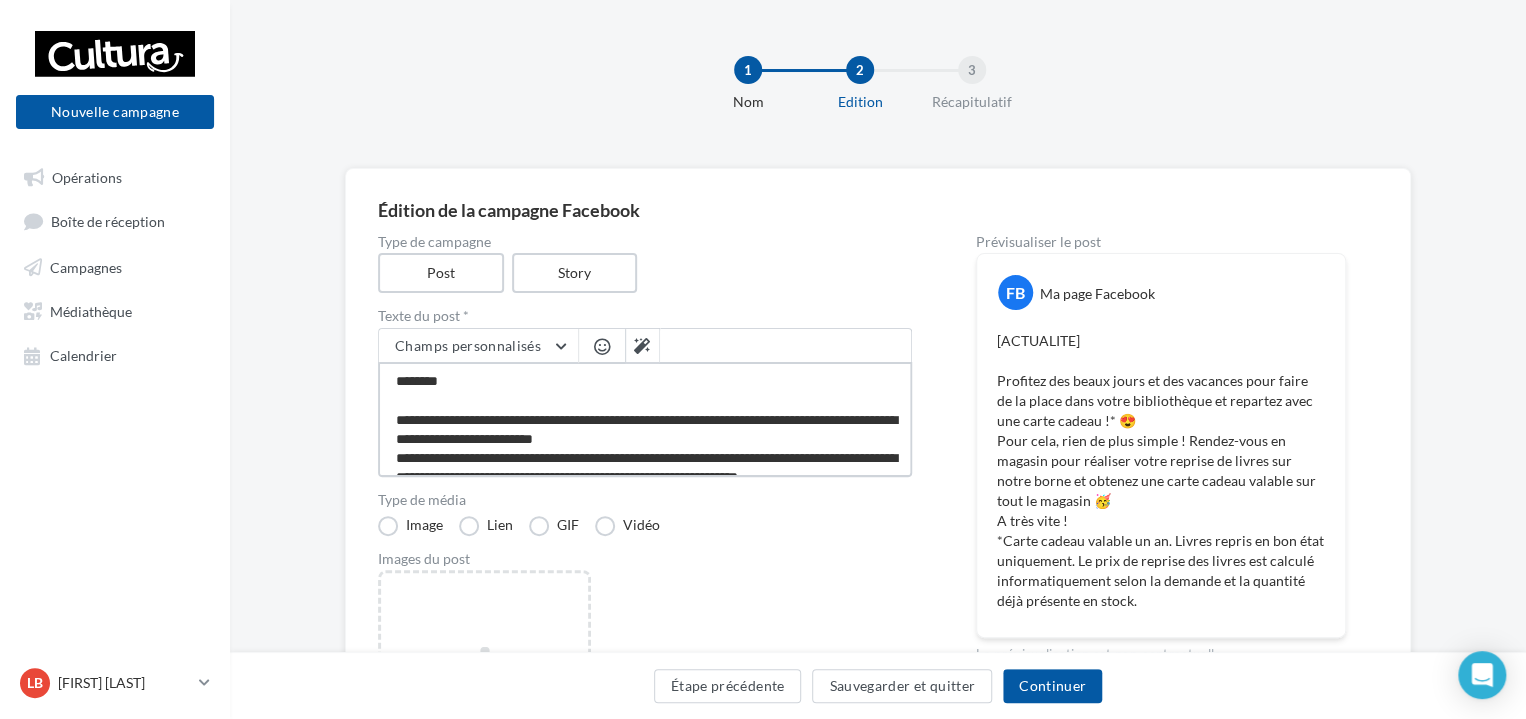type on "**********" 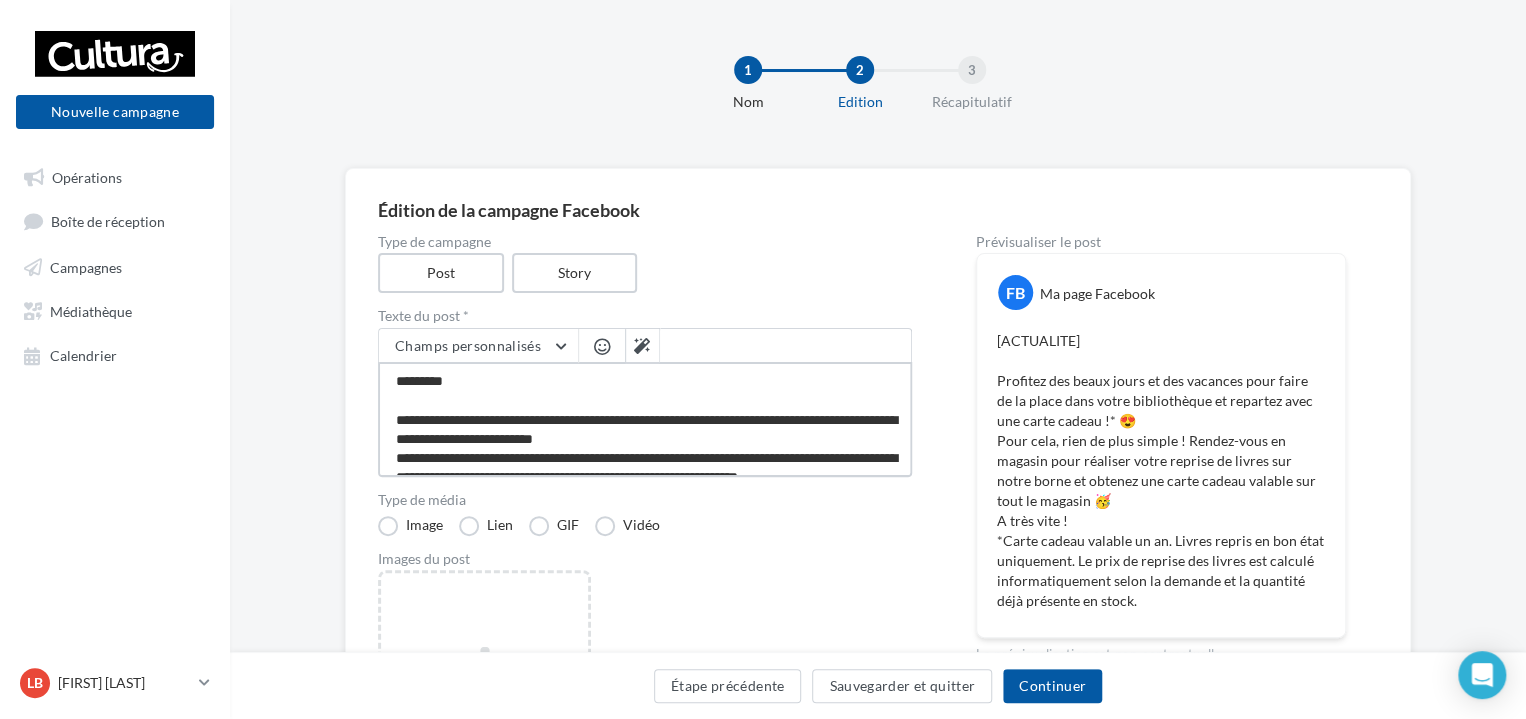 type on "**********" 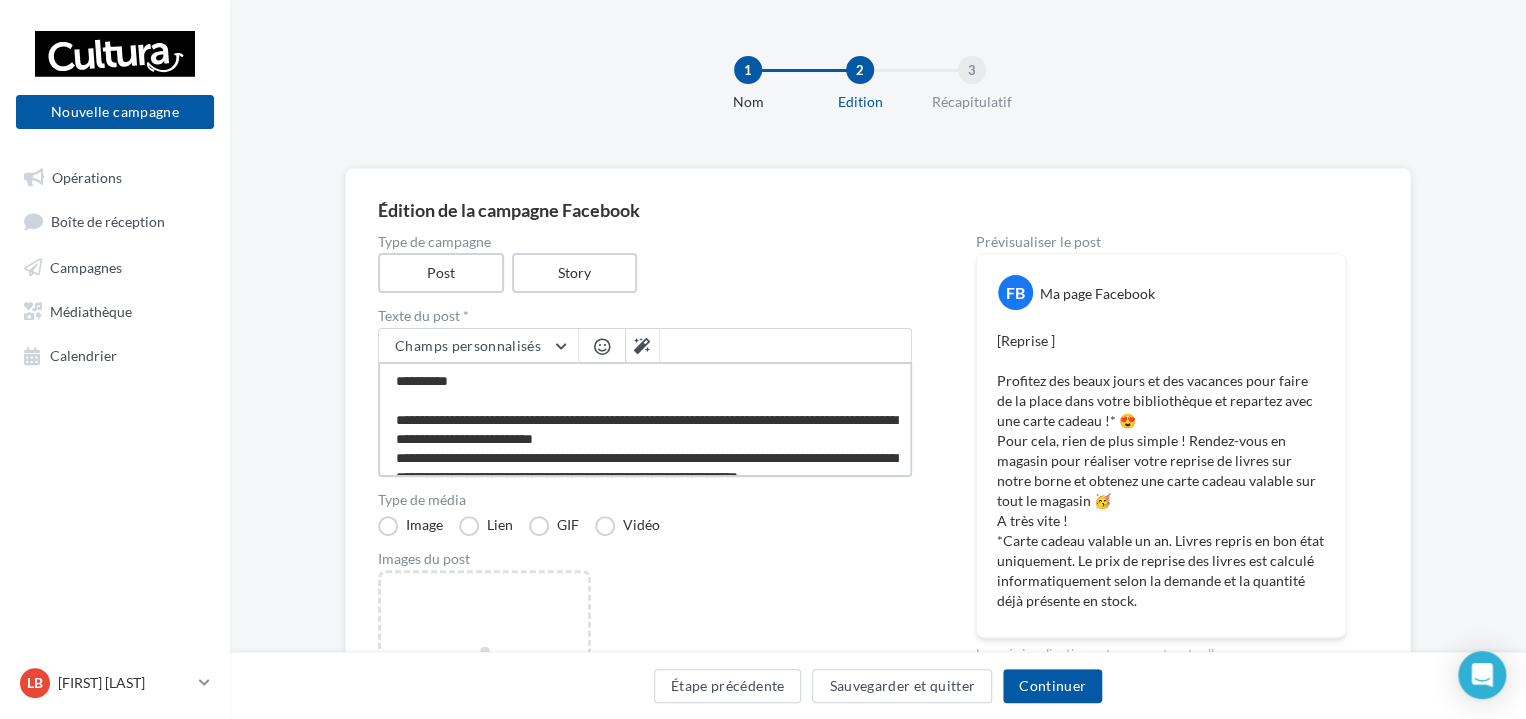 type on "**********" 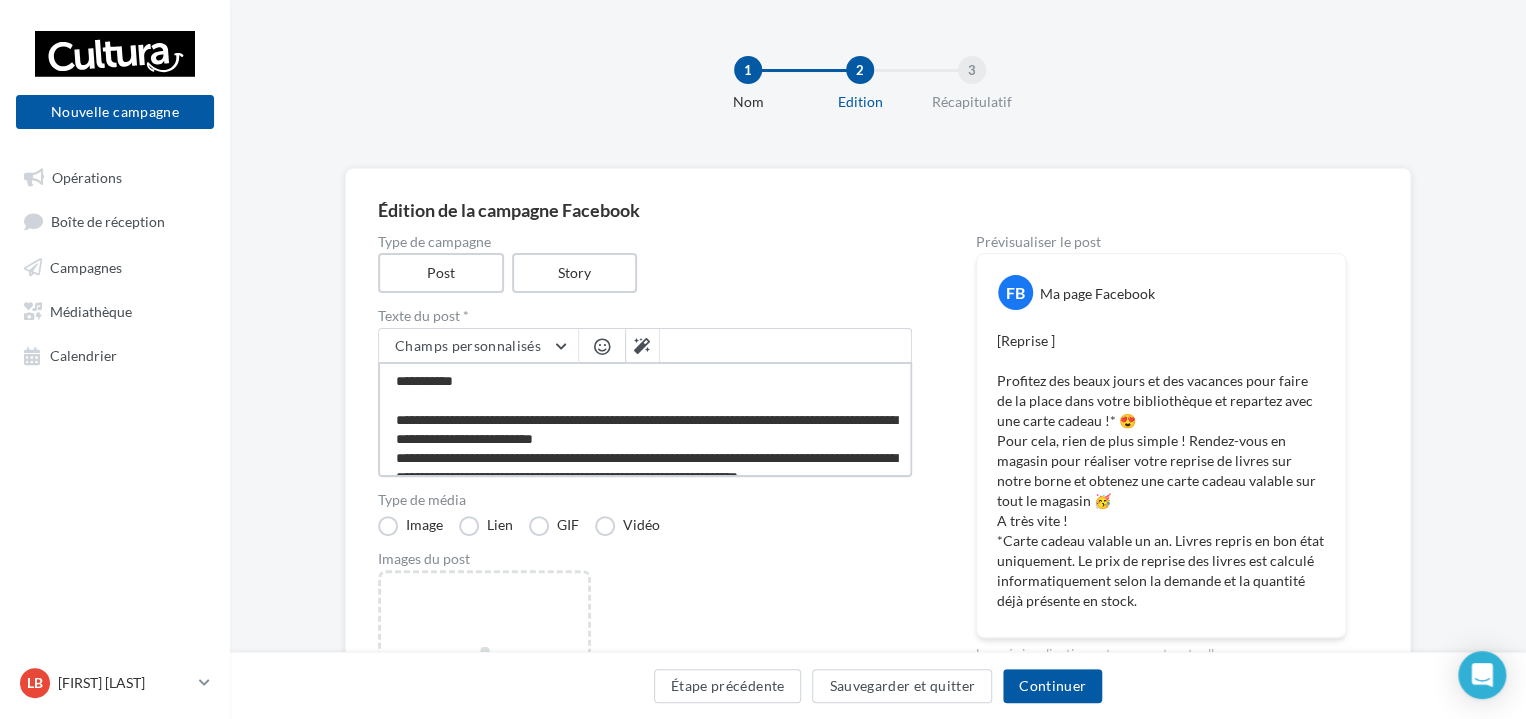type on "**********" 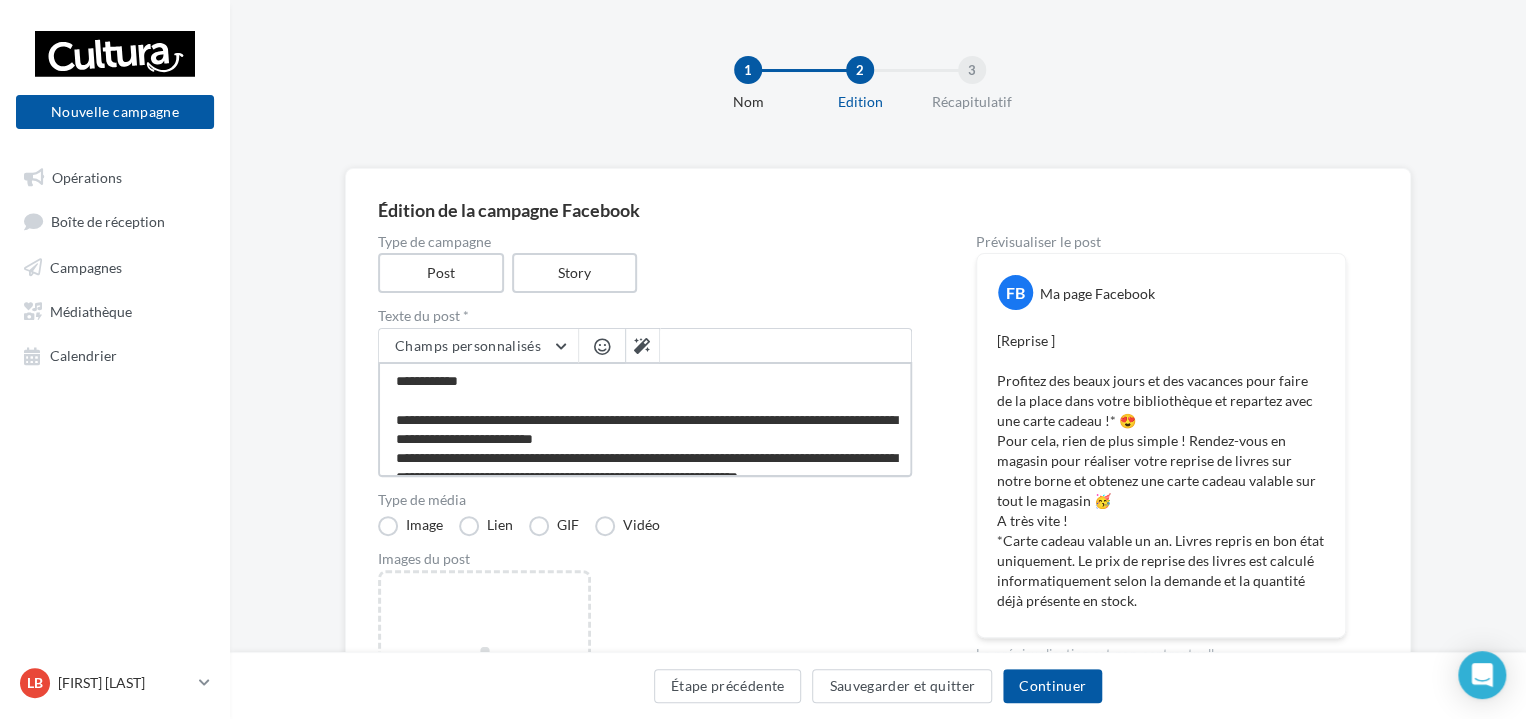 type on "**********" 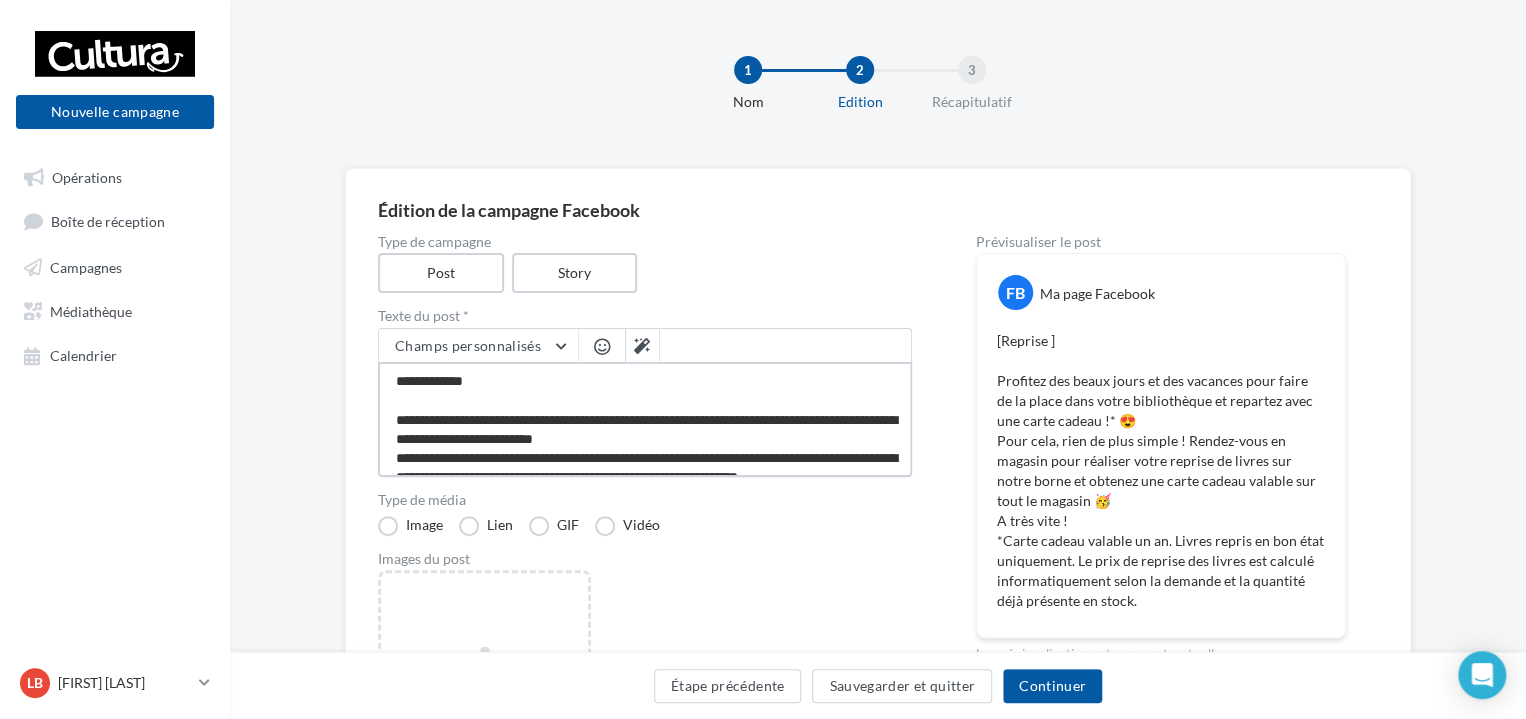 type on "**********" 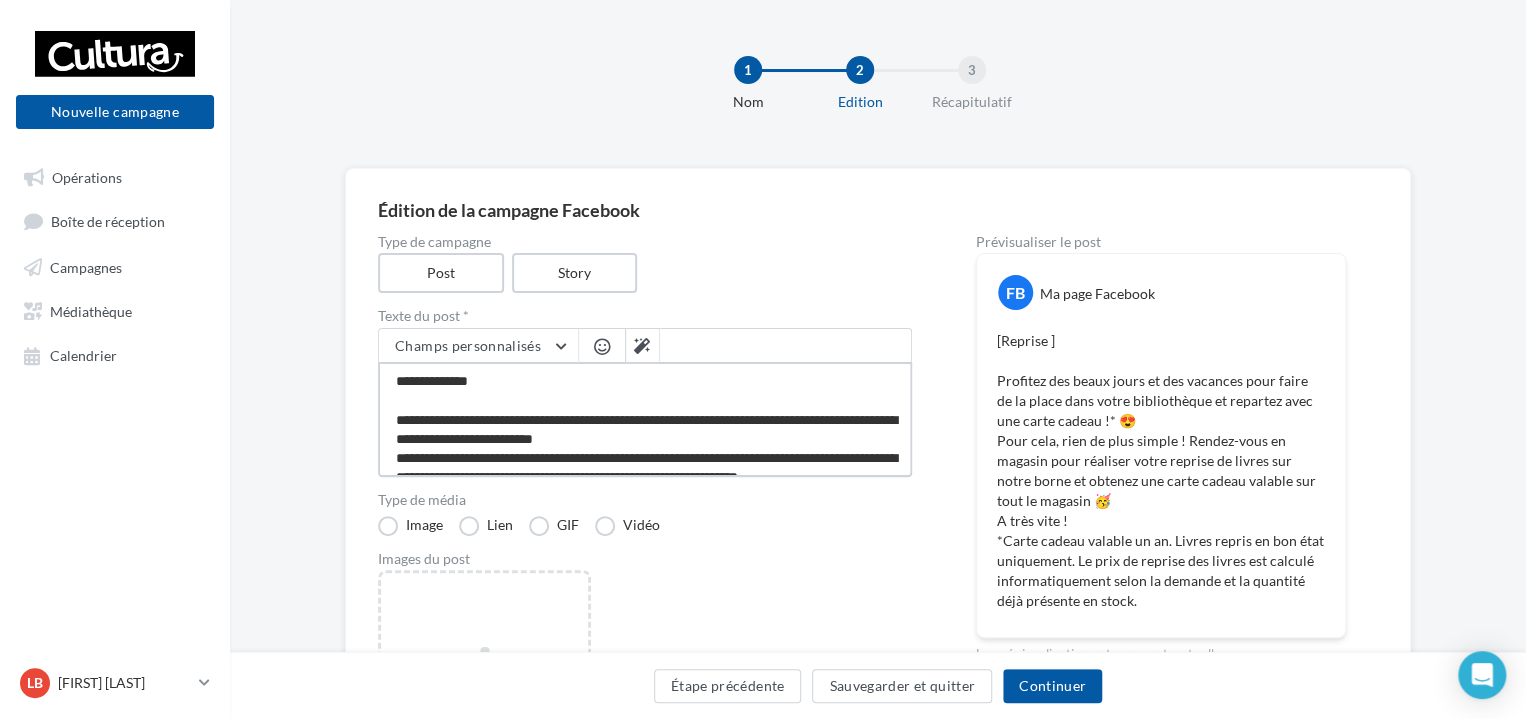 type on "**********" 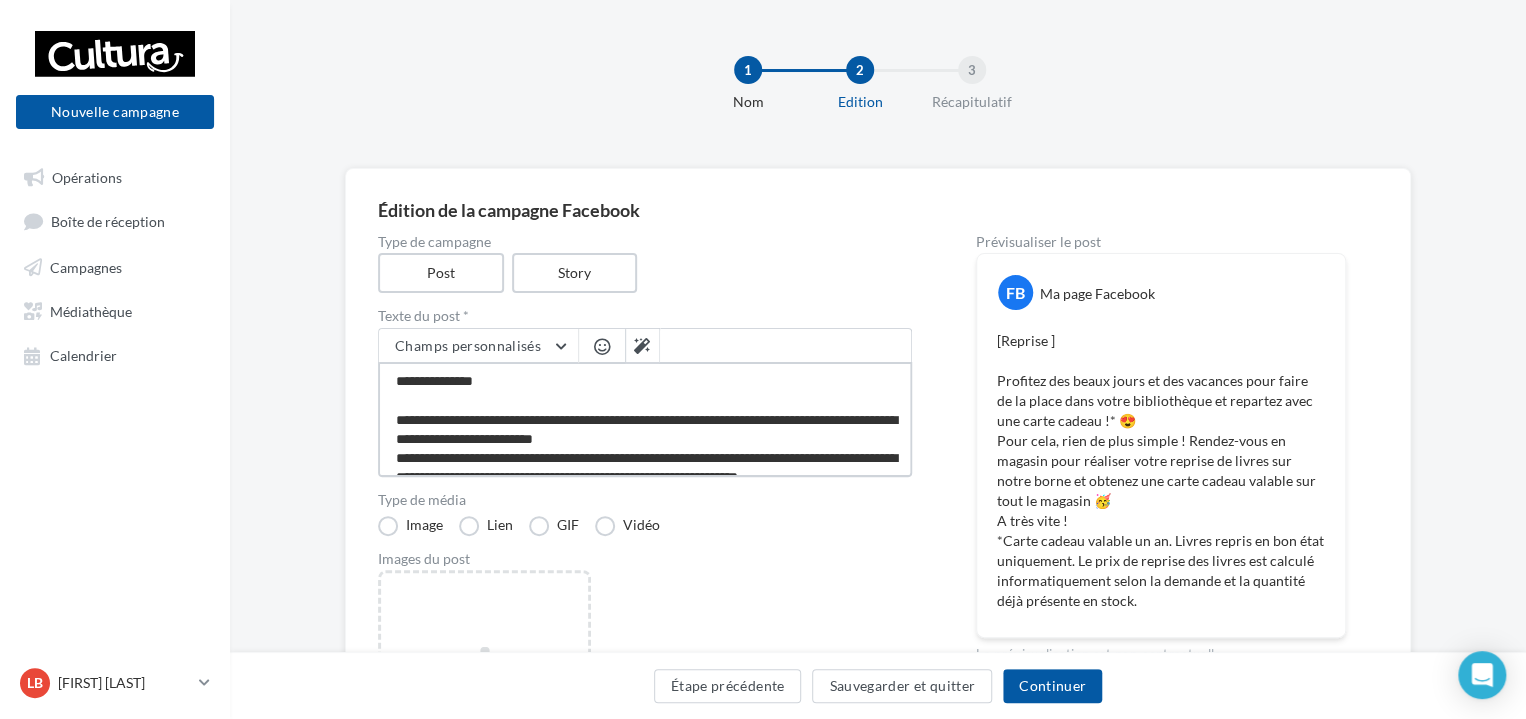 type on "**********" 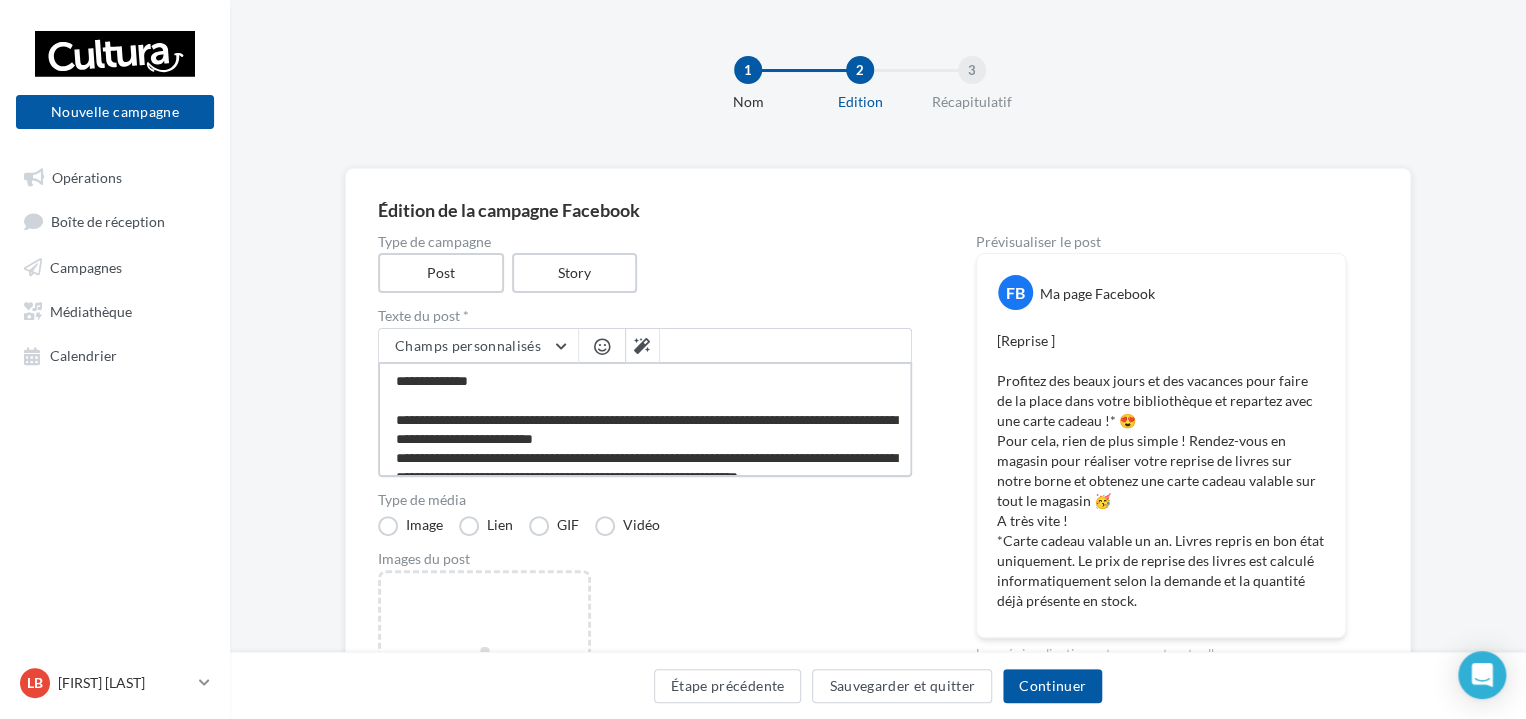 type on "**********" 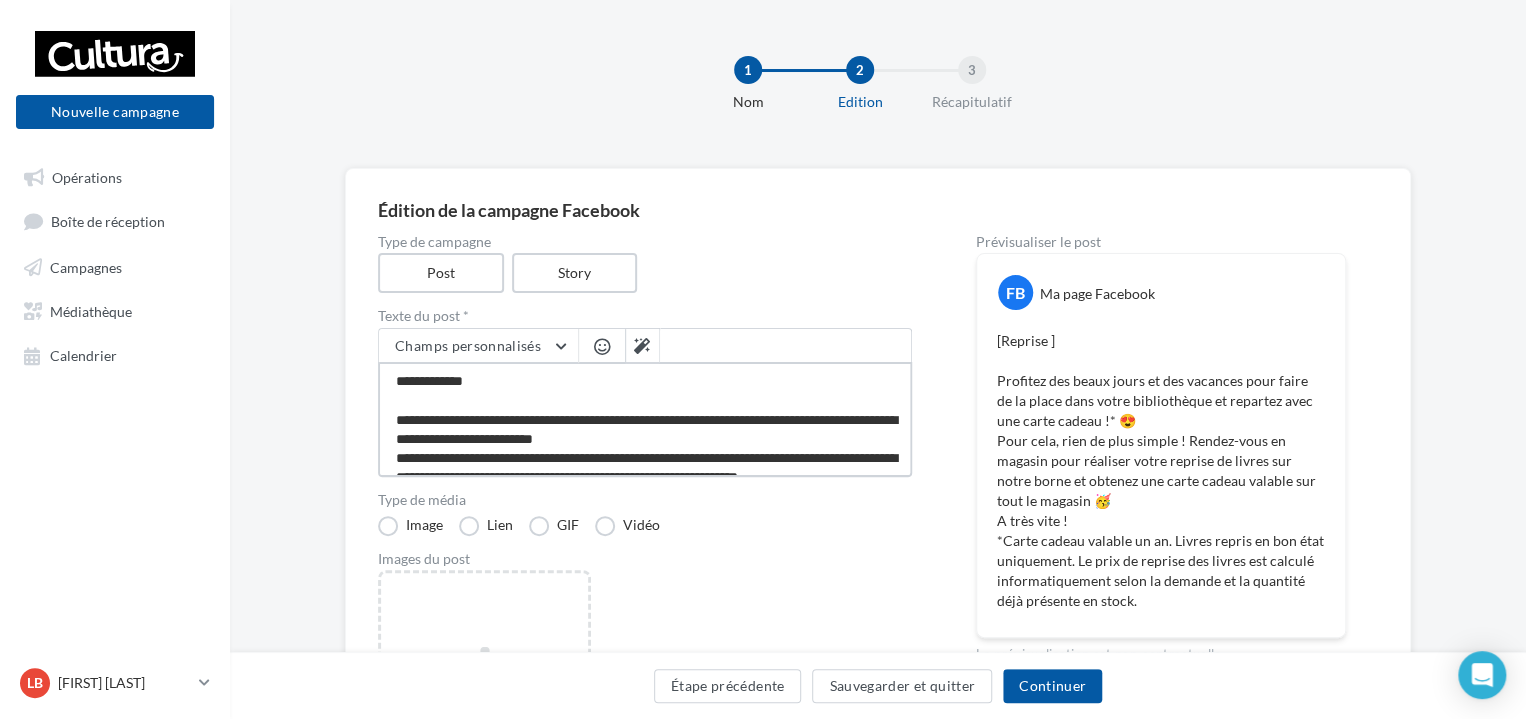 type on "**********" 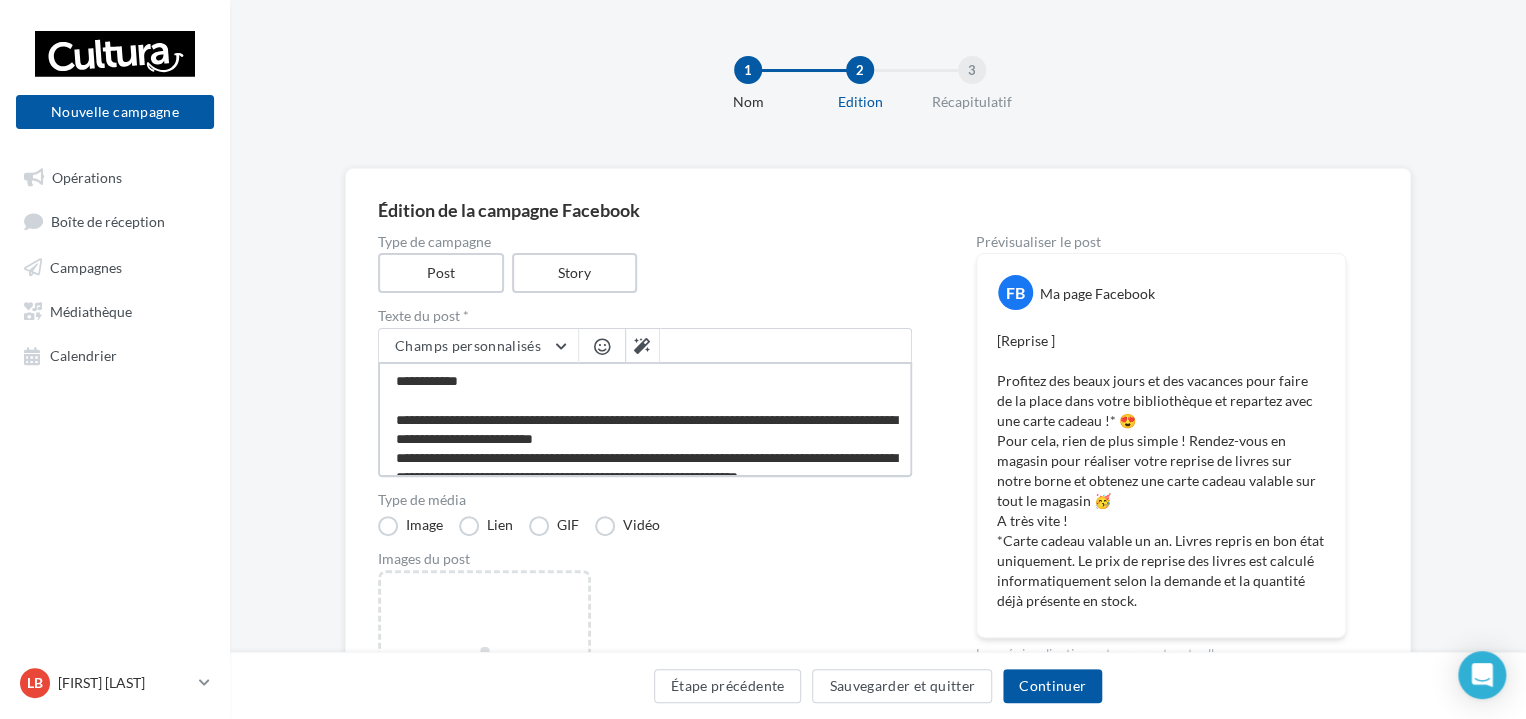 type on "**********" 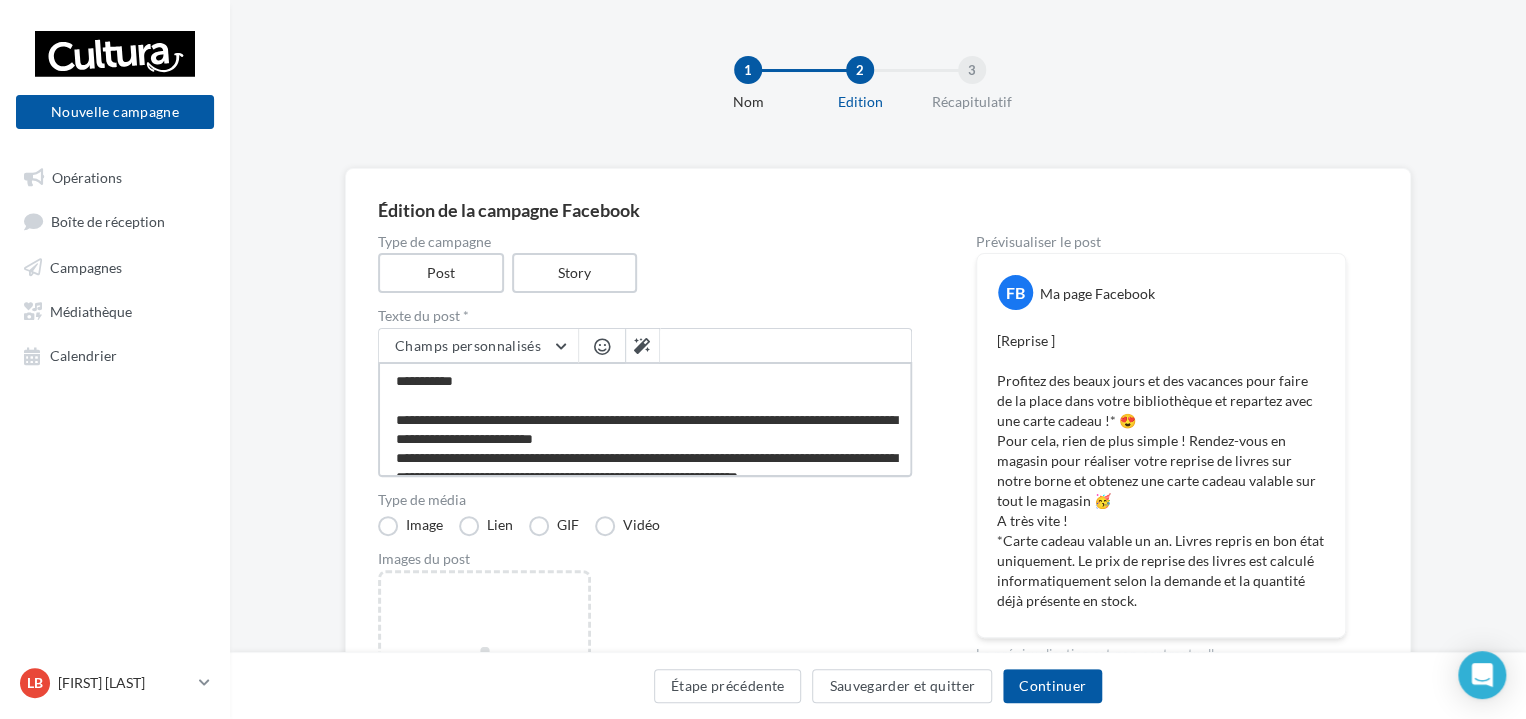 type on "**********" 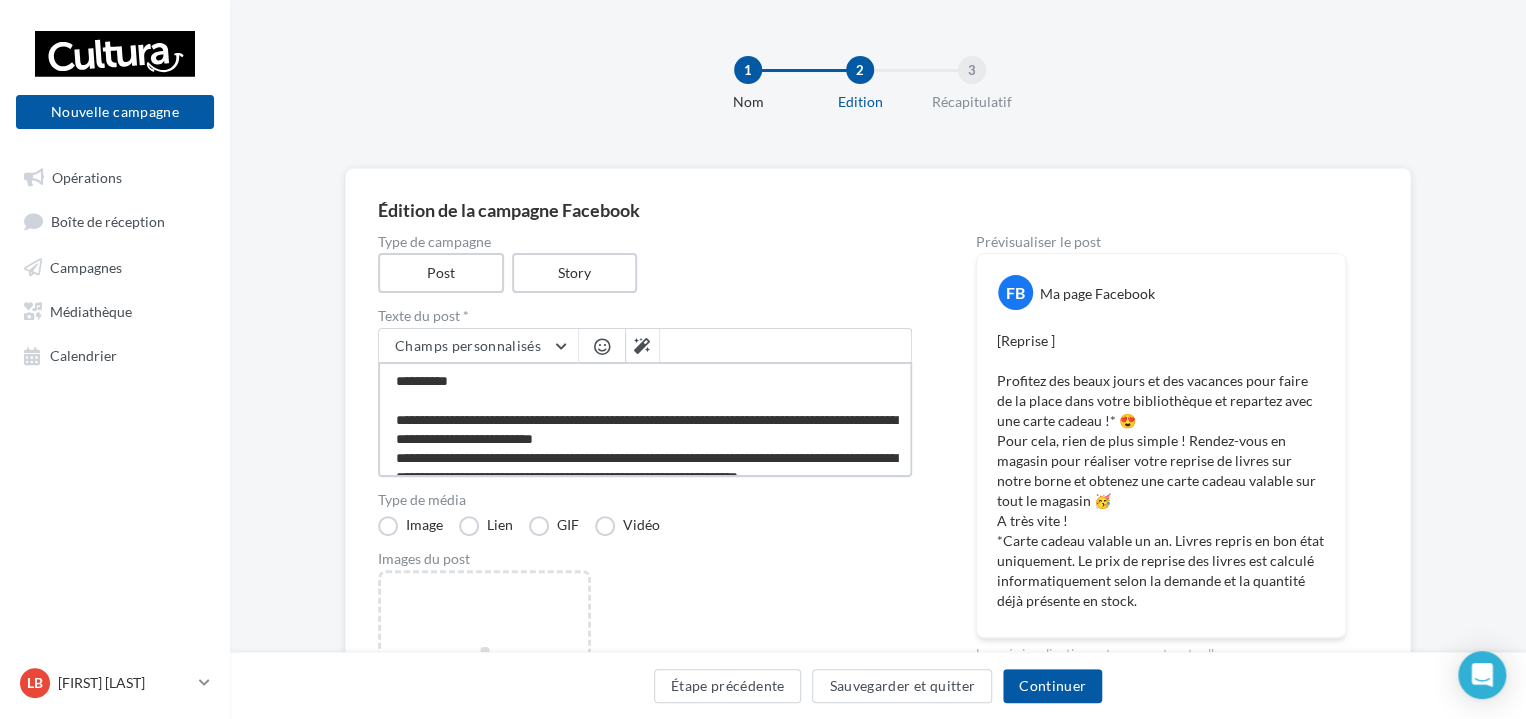 type on "**********" 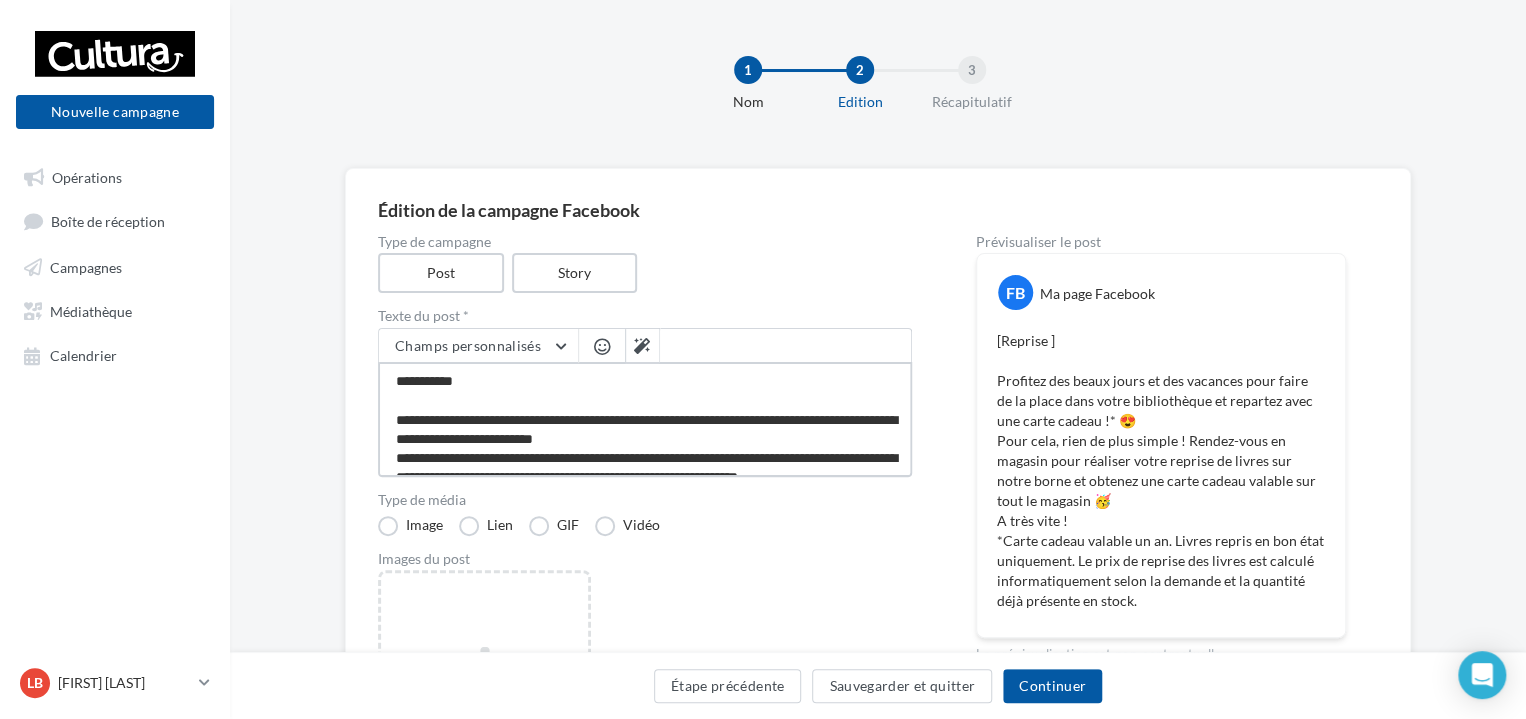 type on "**********" 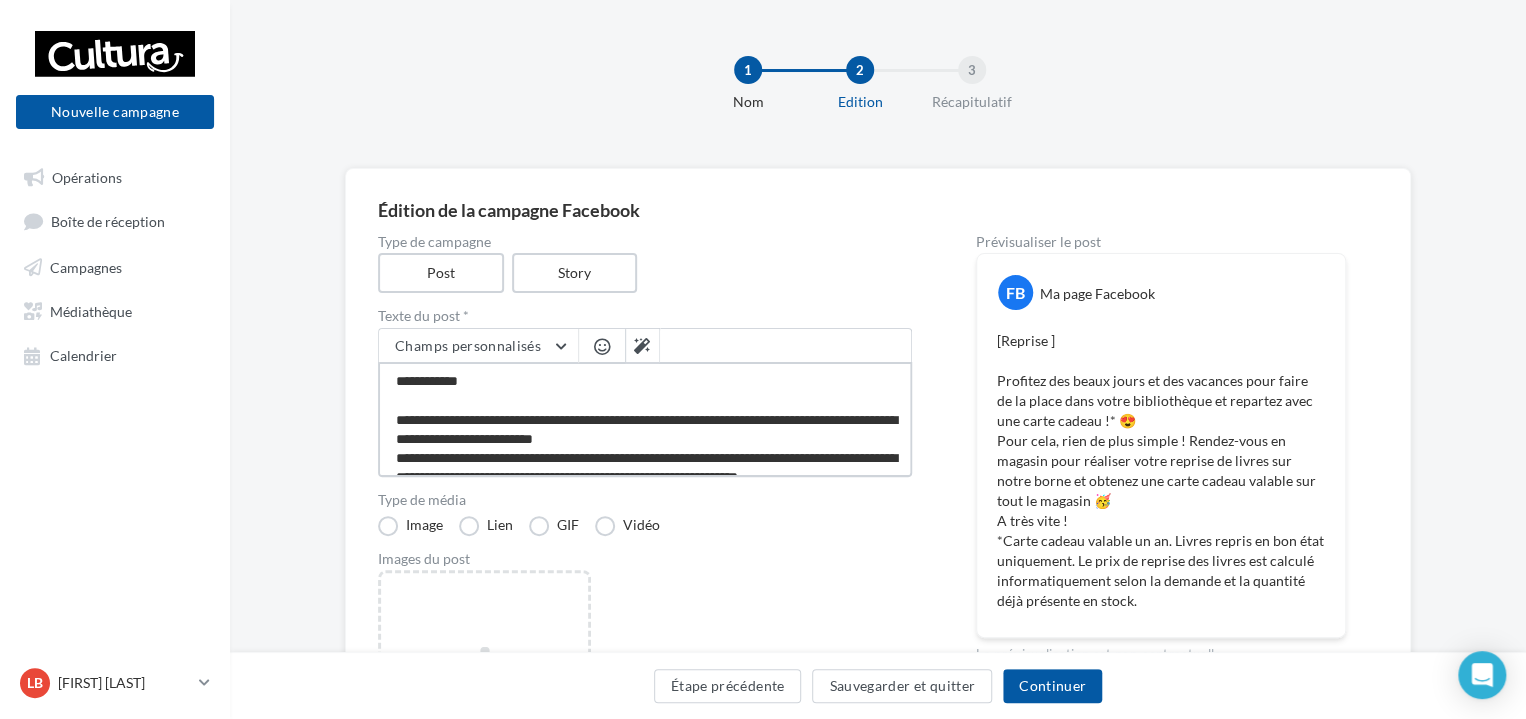 type on "**********" 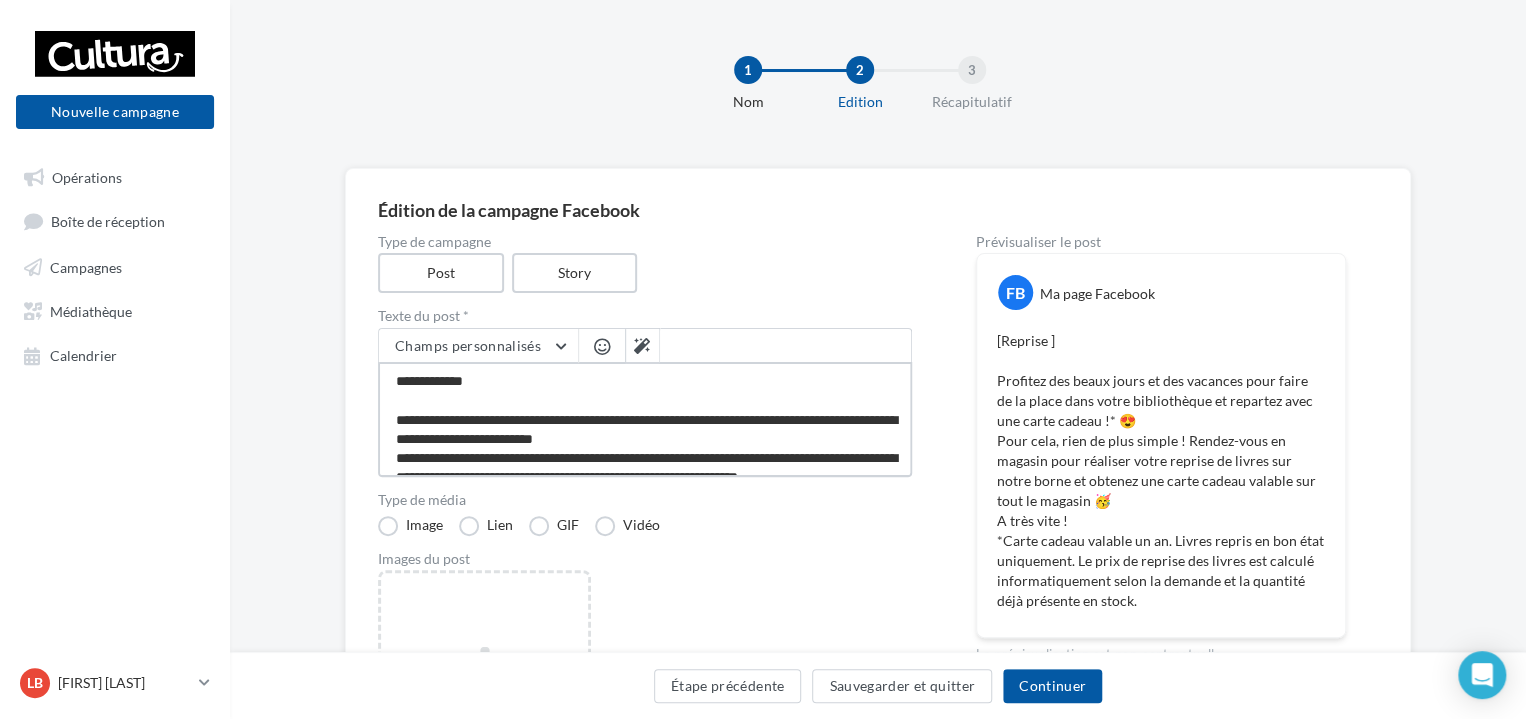 type on "**********" 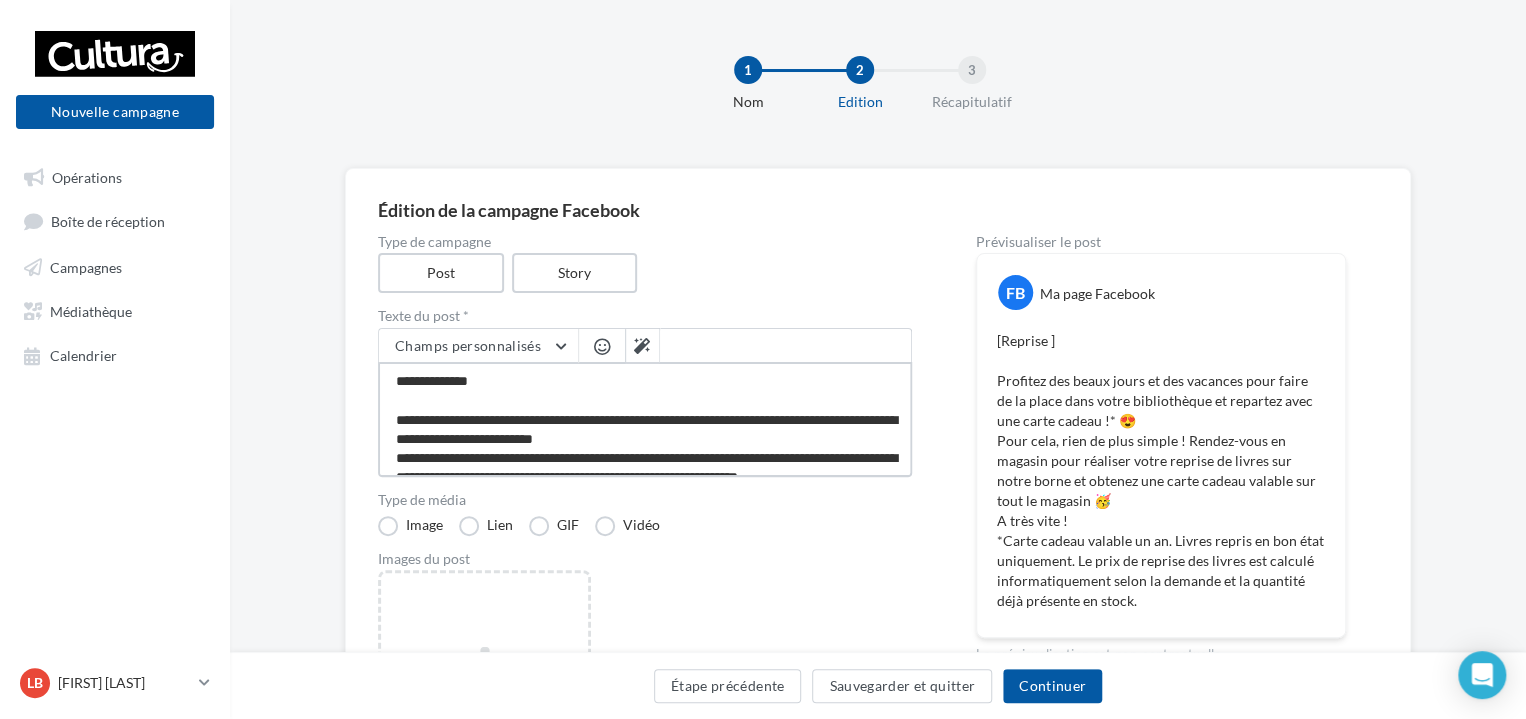 type on "**********" 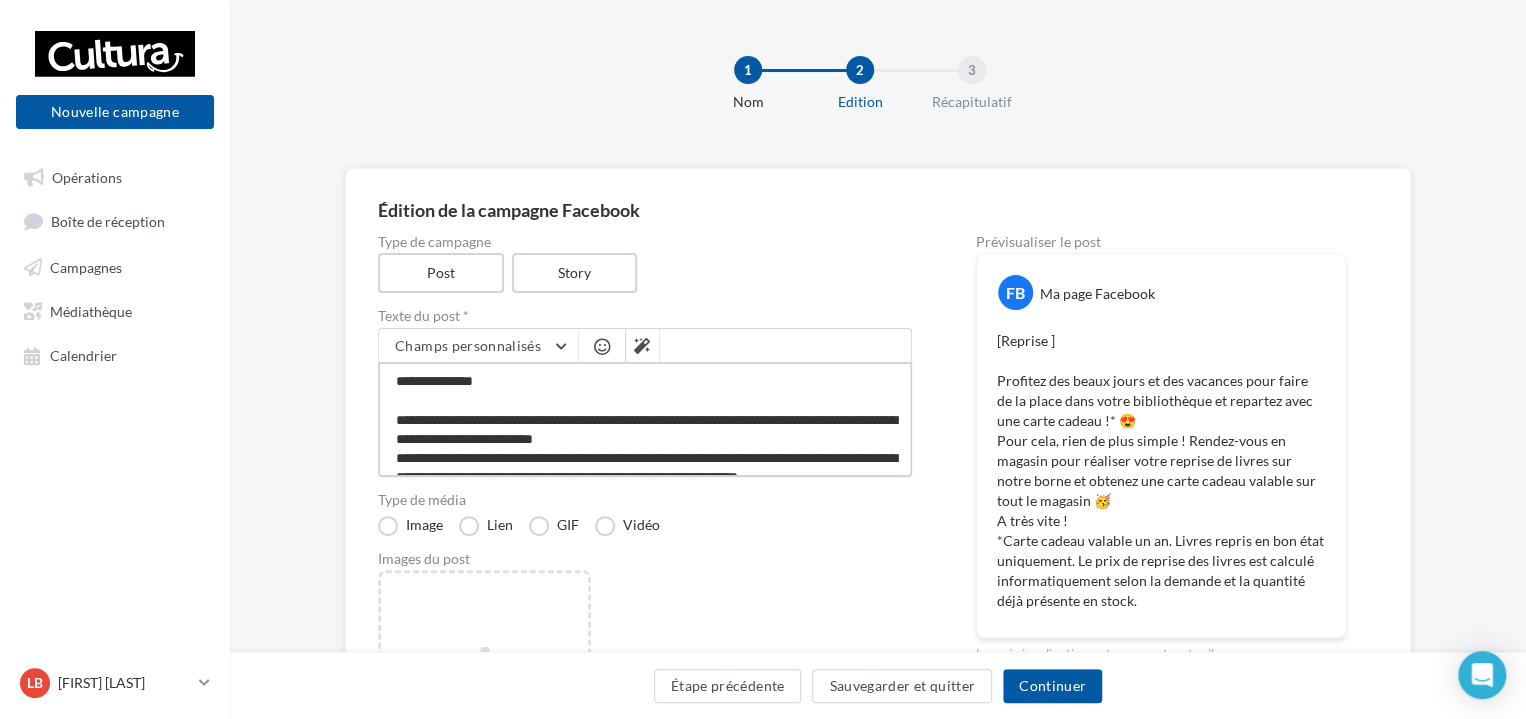 type on "**********" 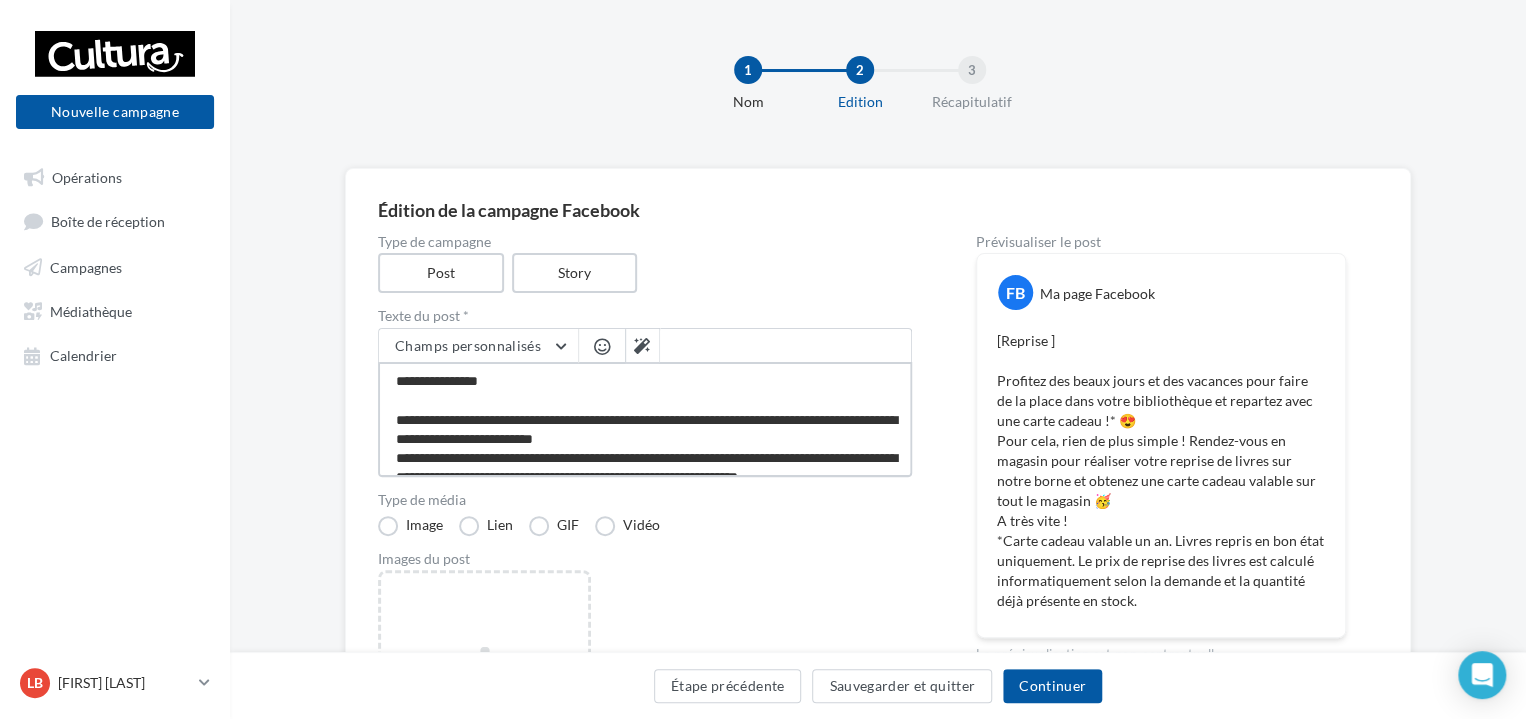 type on "**********" 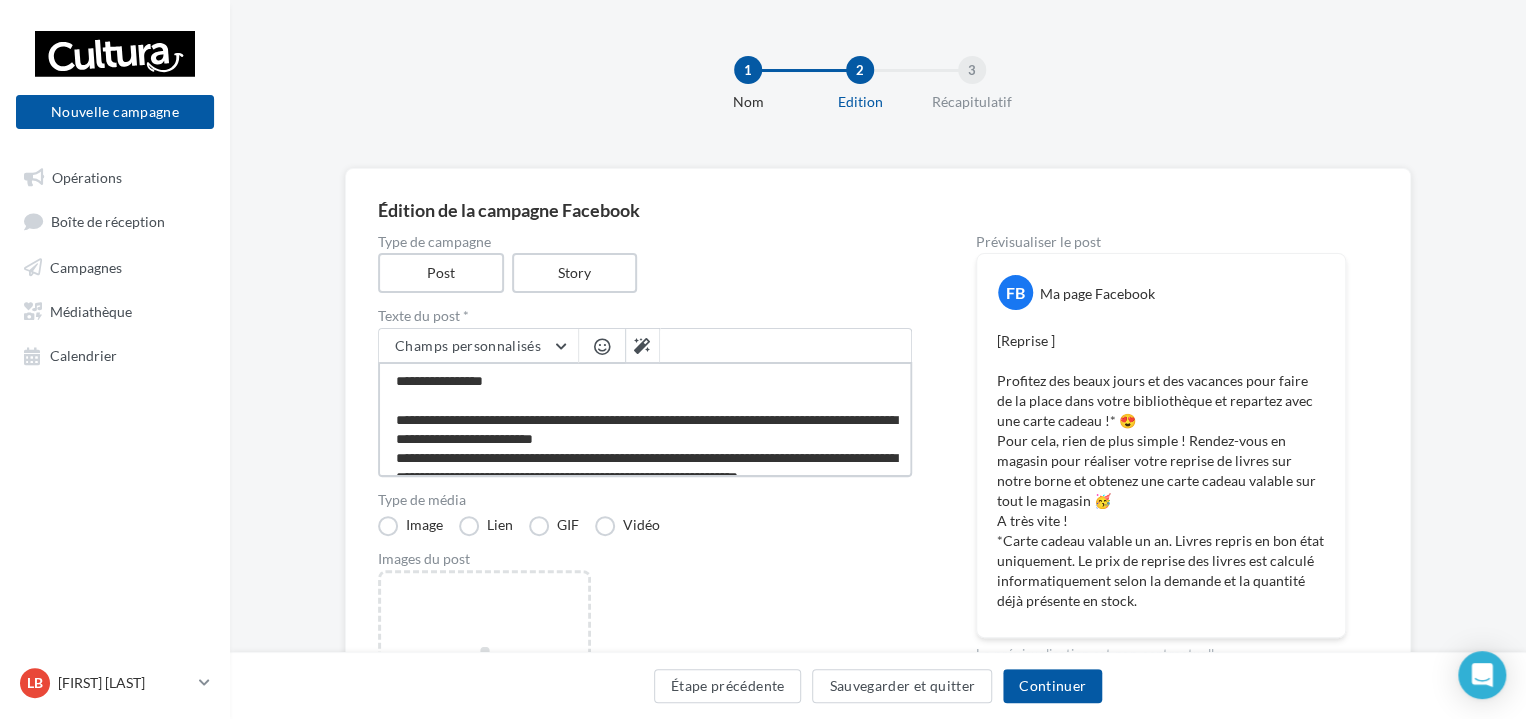 type on "**********" 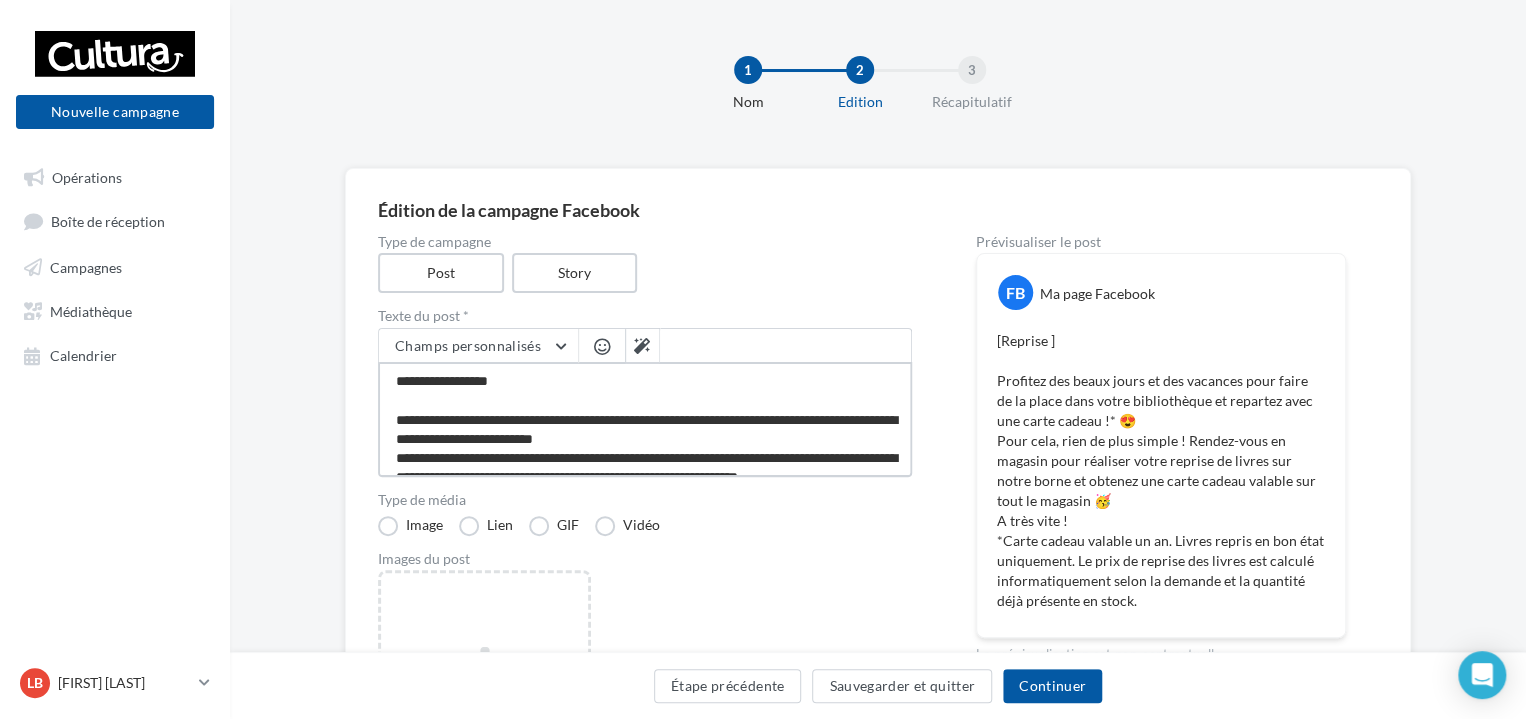 type on "**********" 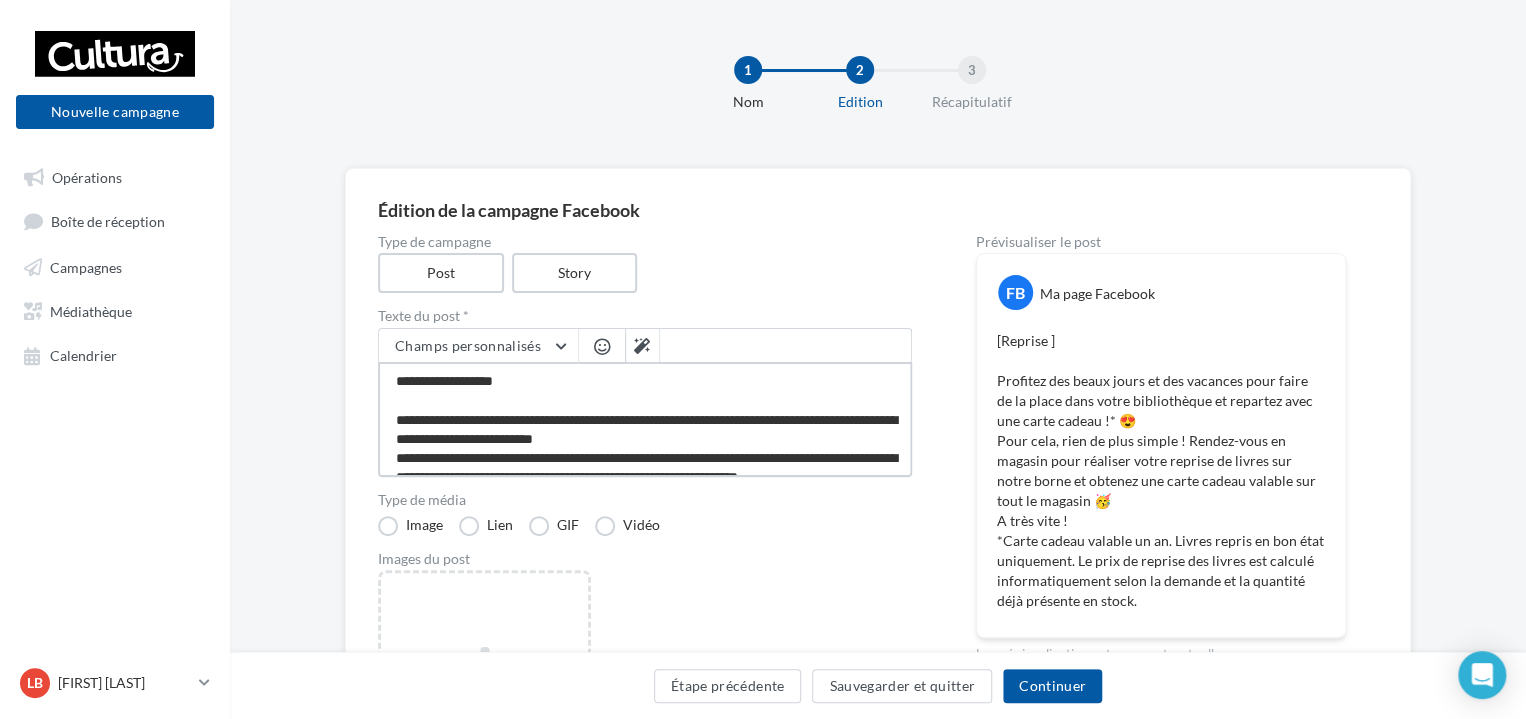 type on "**********" 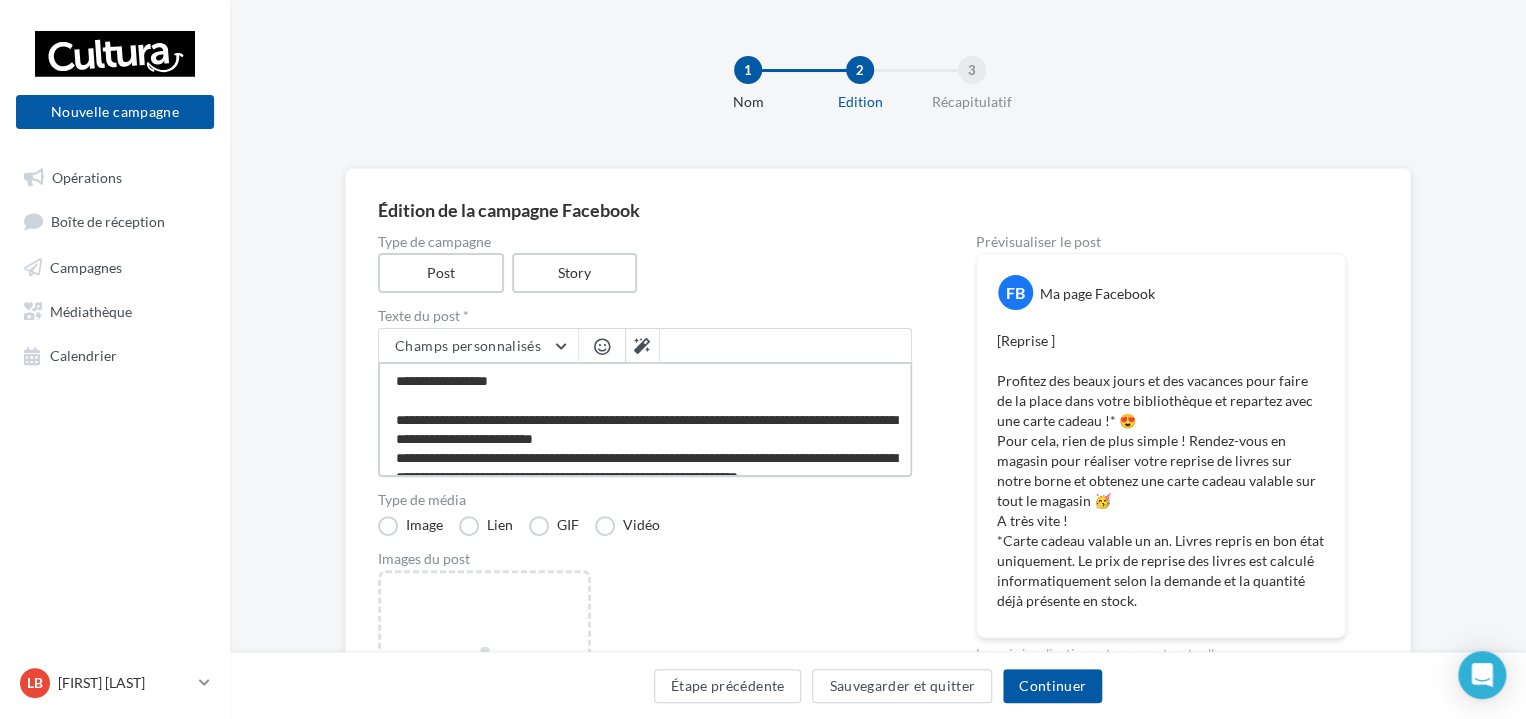 type on "**********" 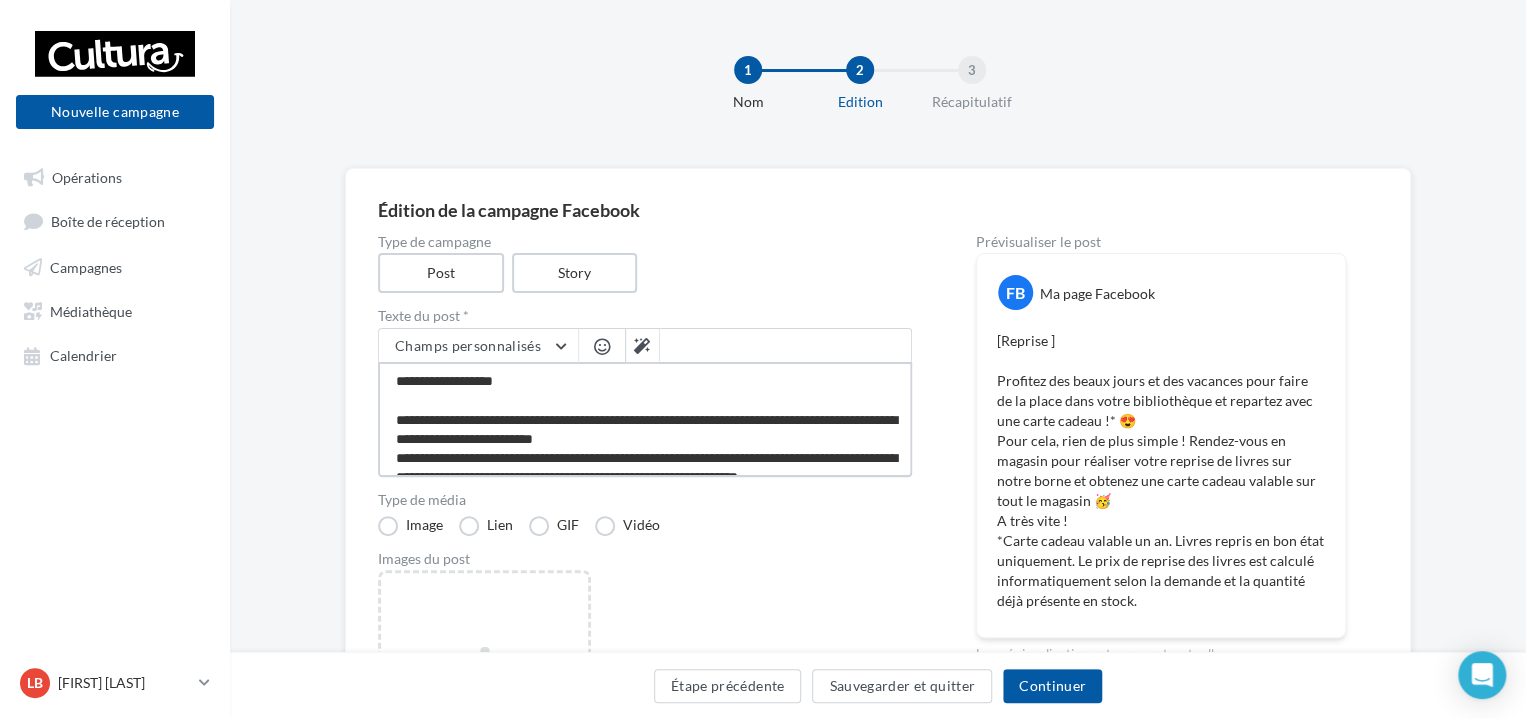 type on "**********" 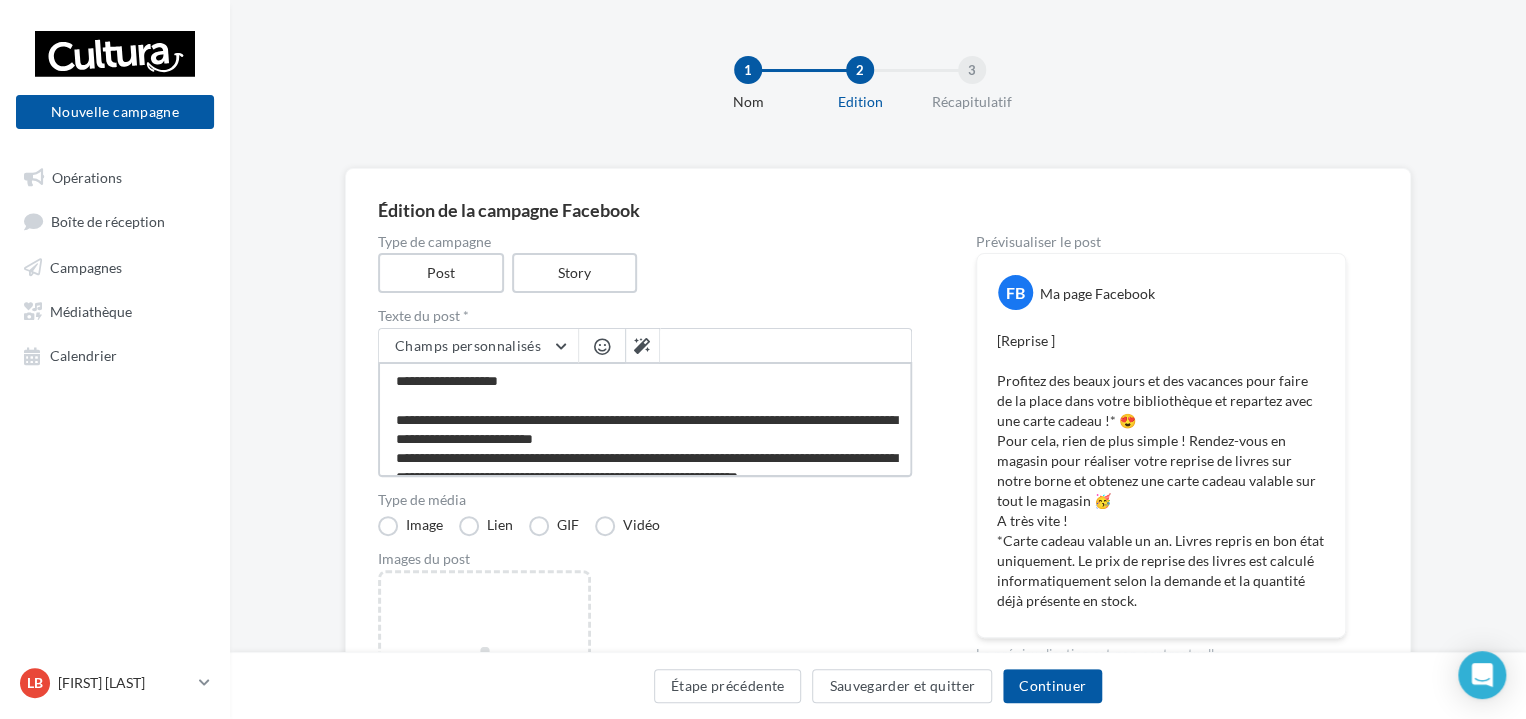 type on "**********" 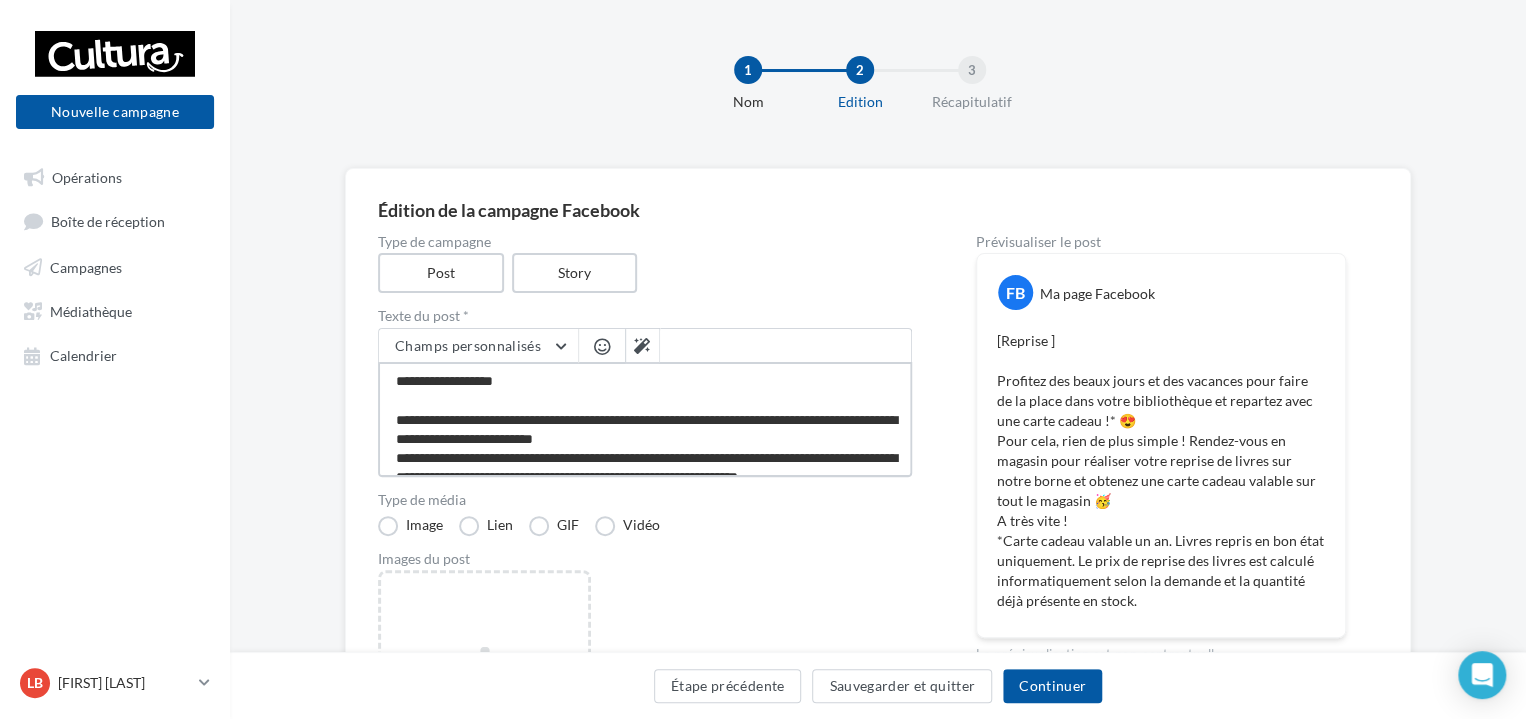 type on "**********" 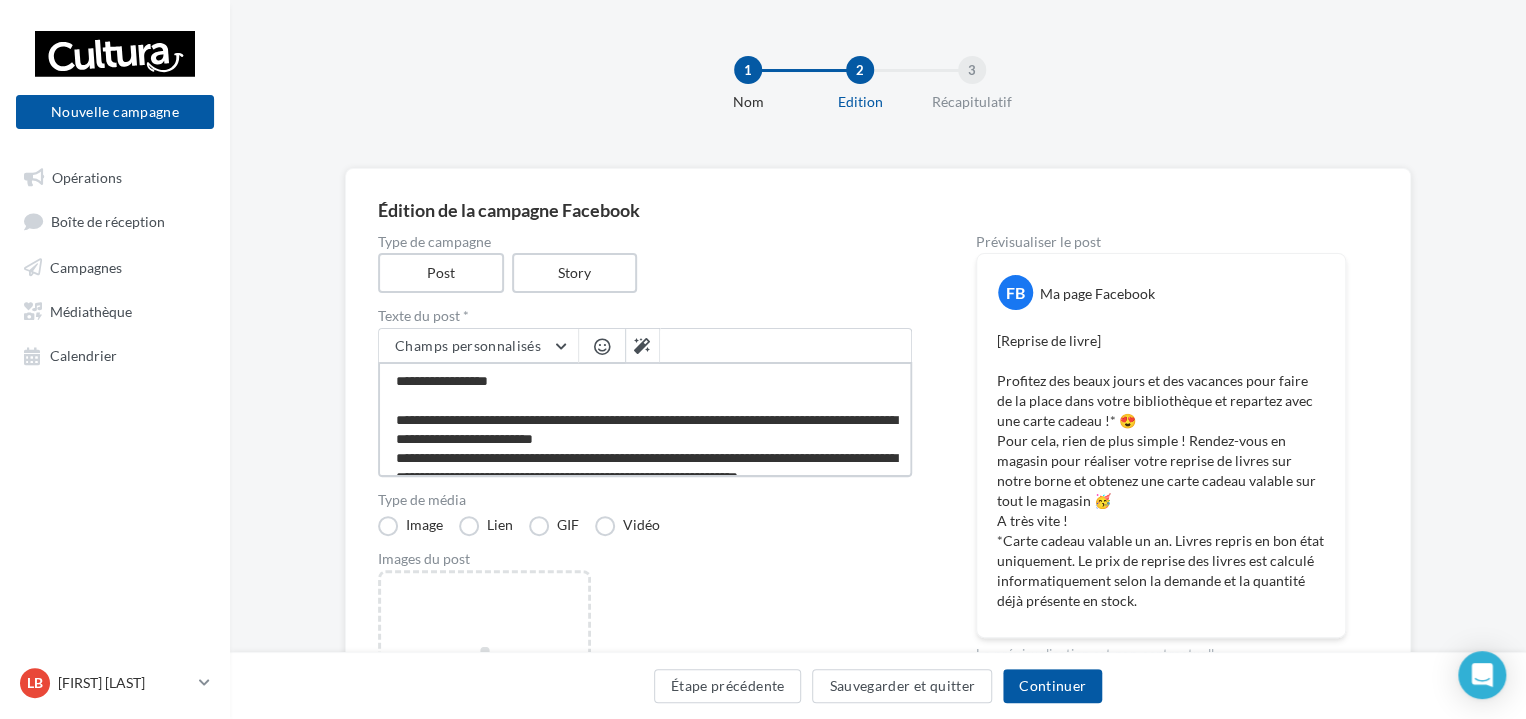 type on "**********" 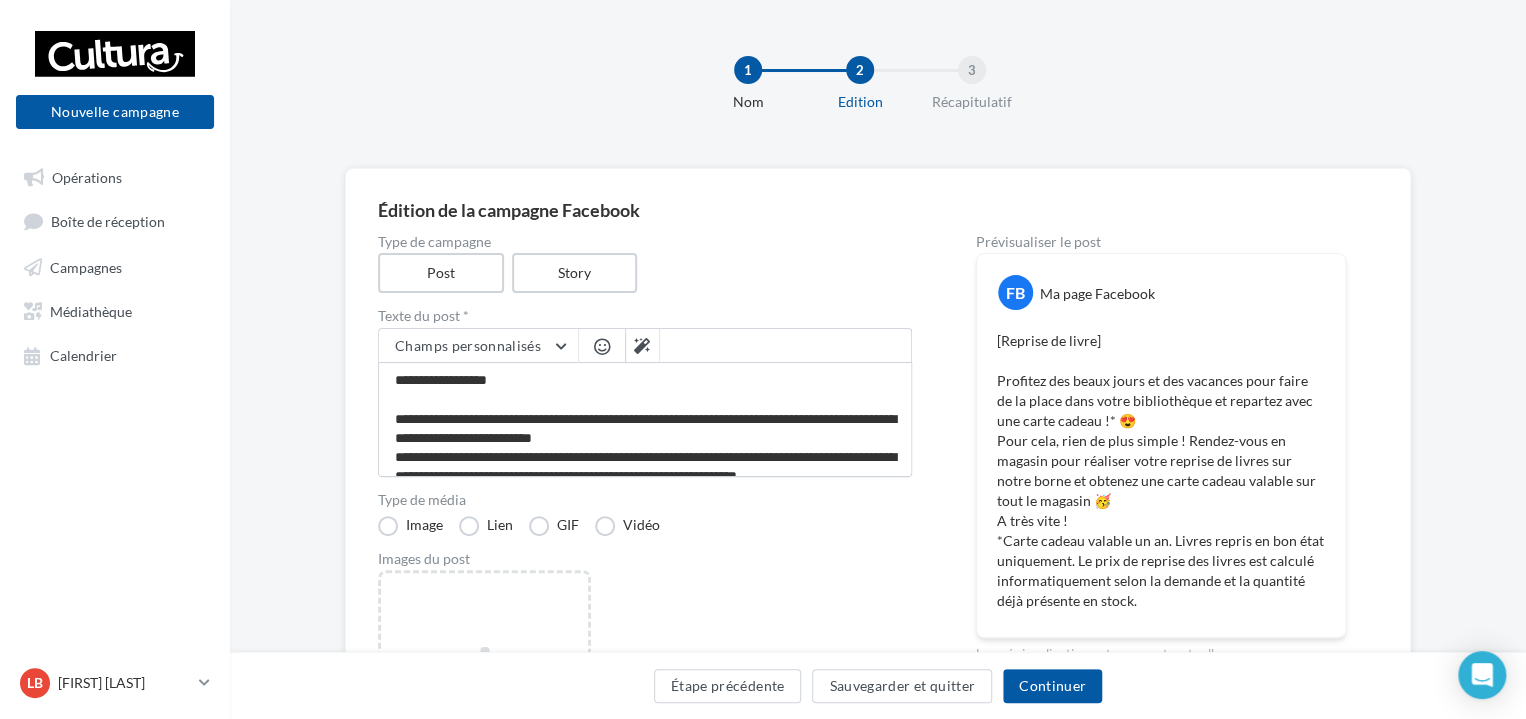 click at bounding box center (602, 346) 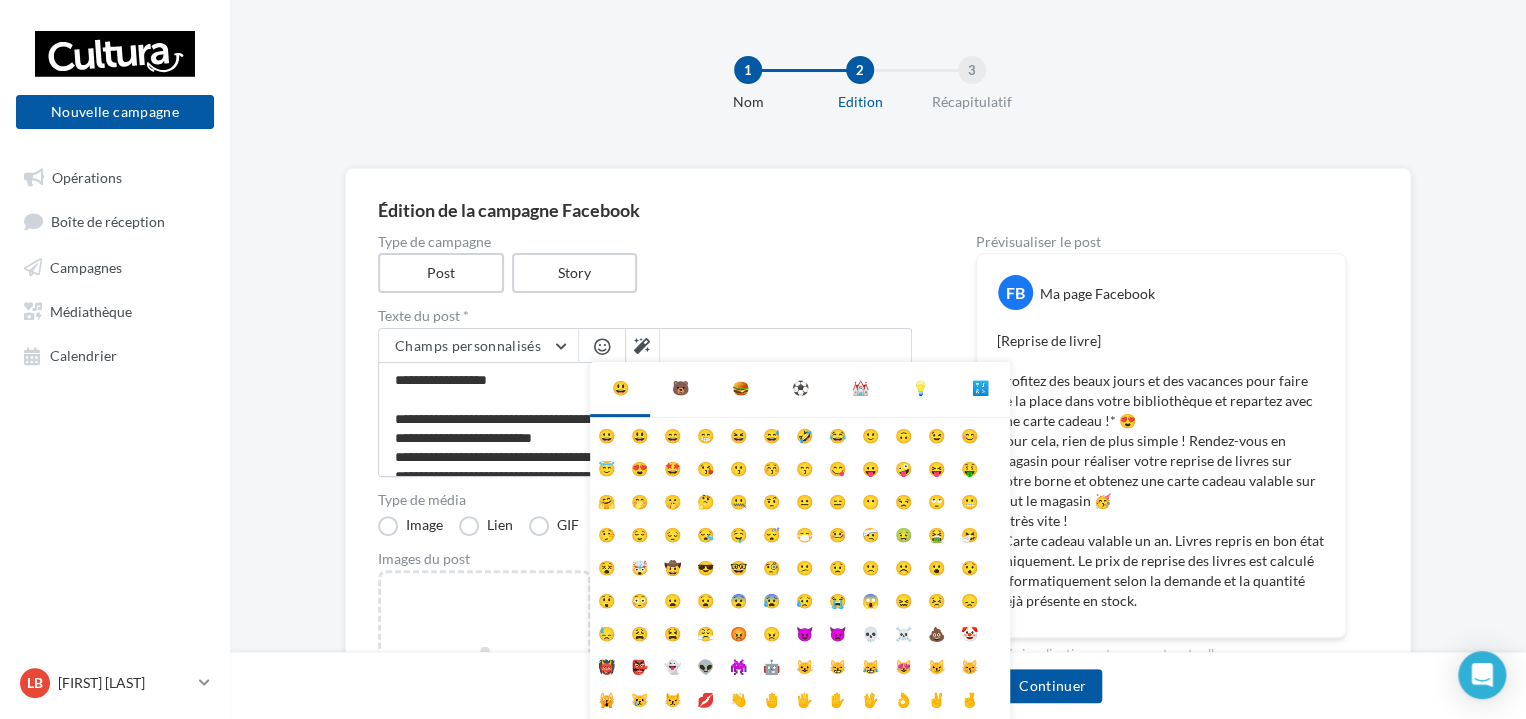 click at bounding box center [602, 346] 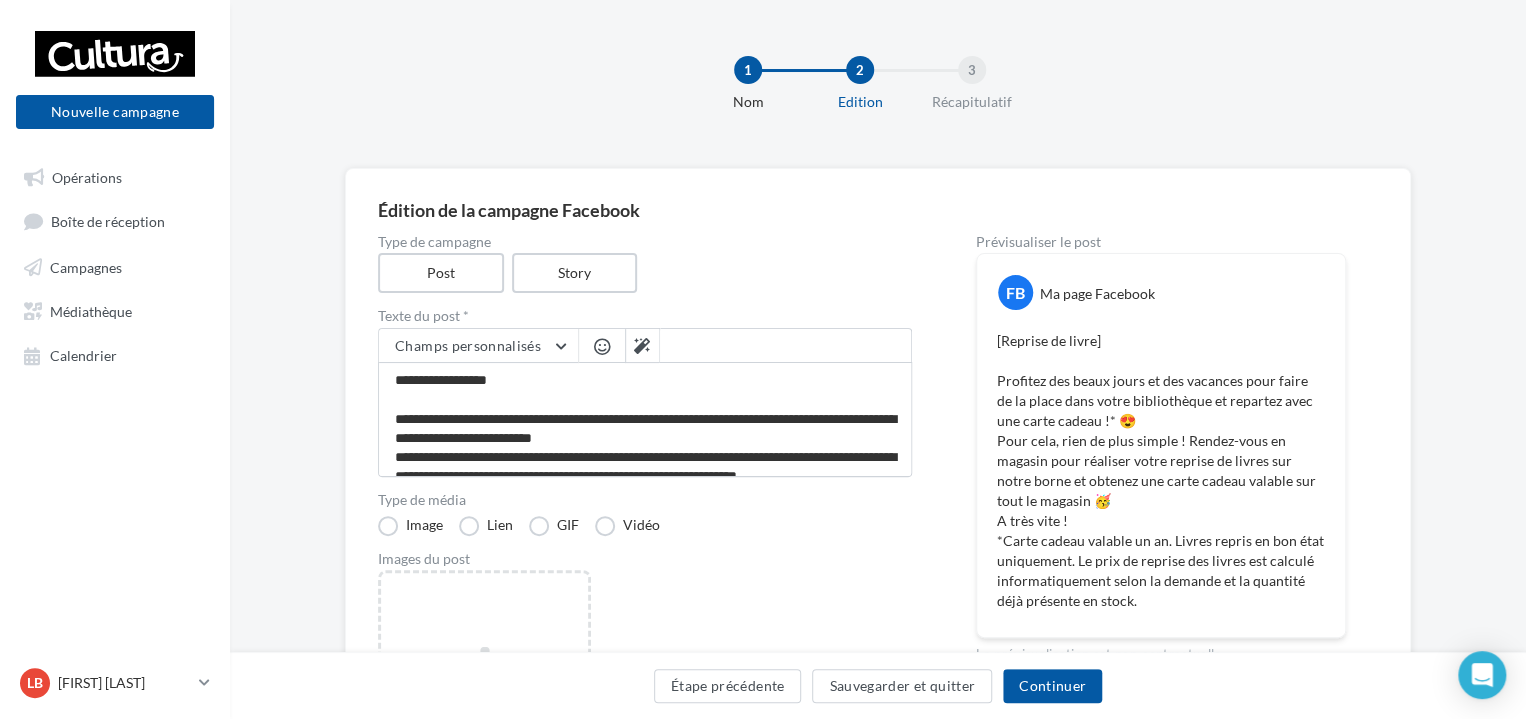 click at bounding box center [602, 346] 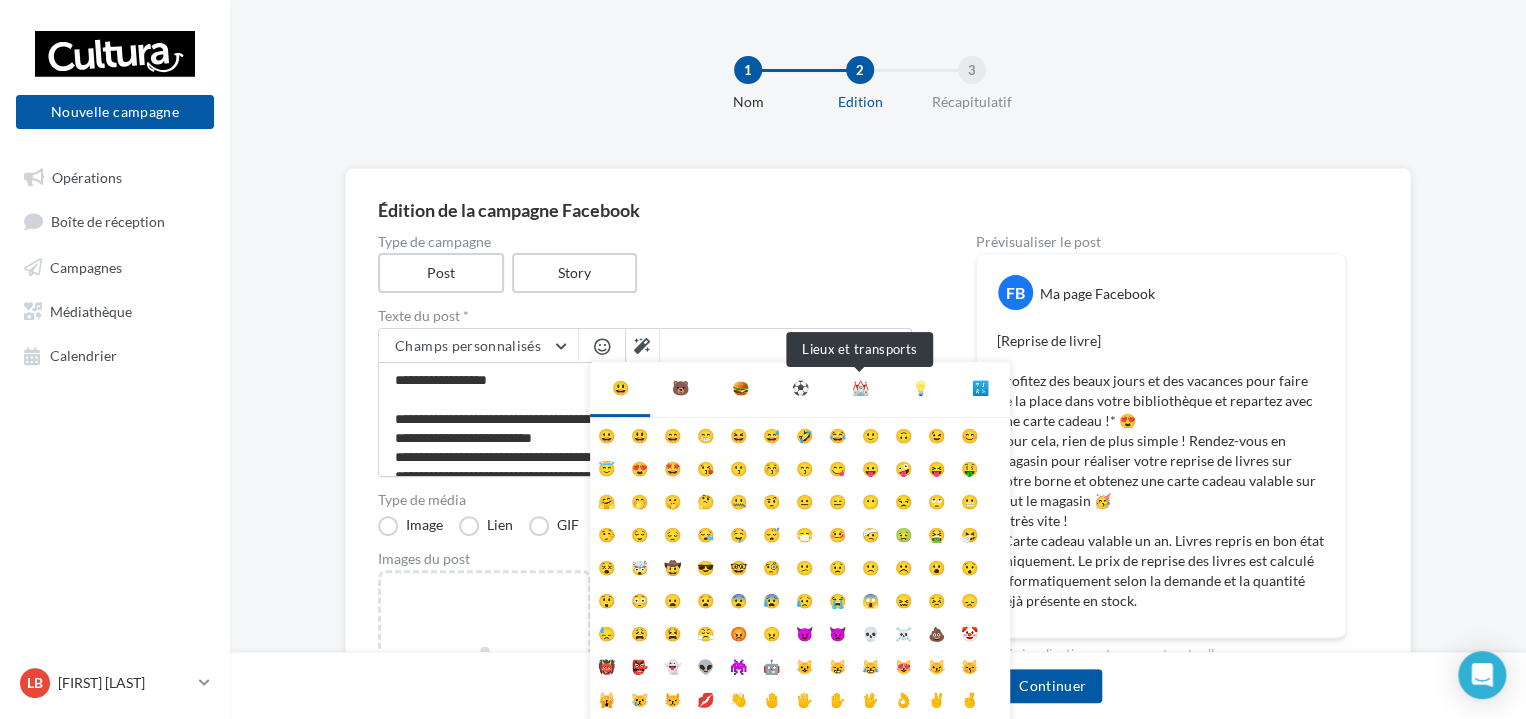 click on "⛪" at bounding box center (860, 388) 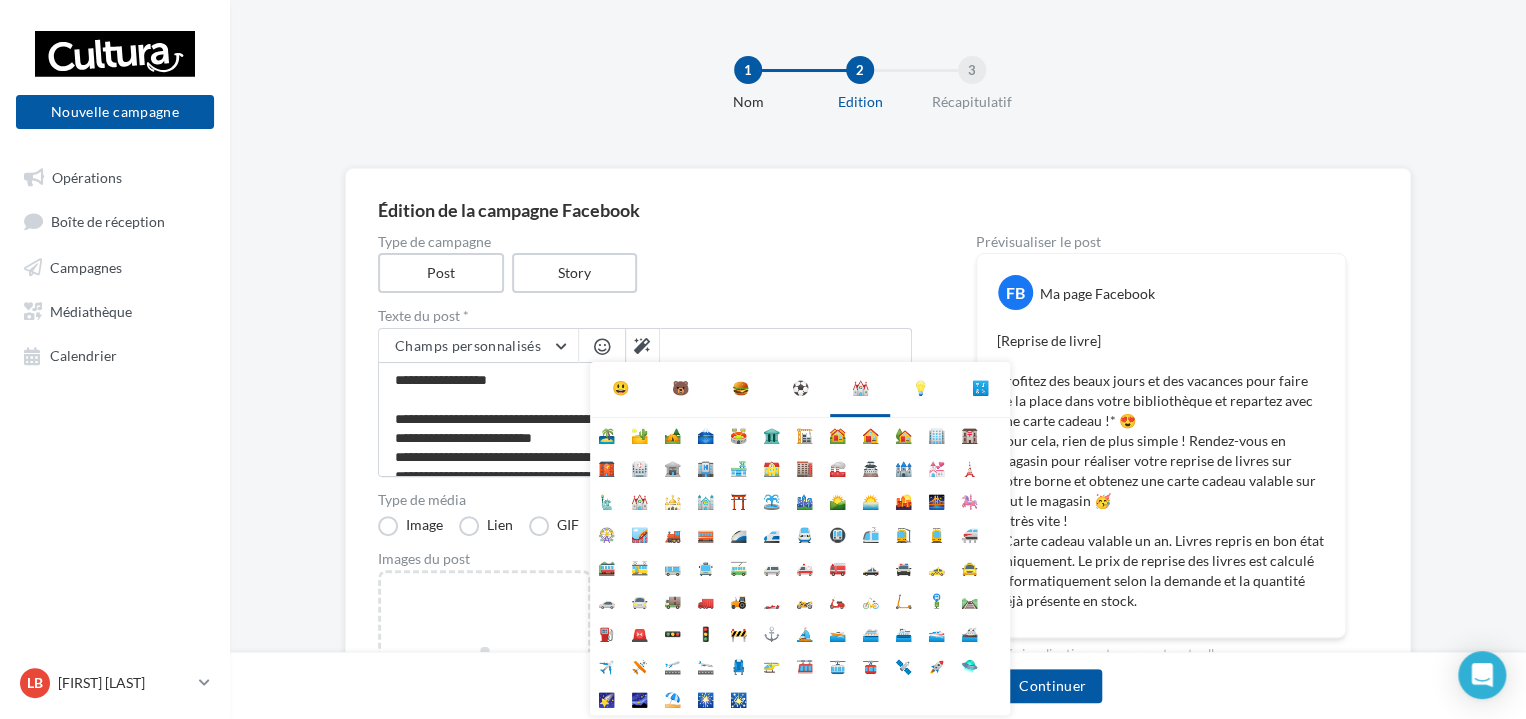 click on "💡" at bounding box center [920, 388] 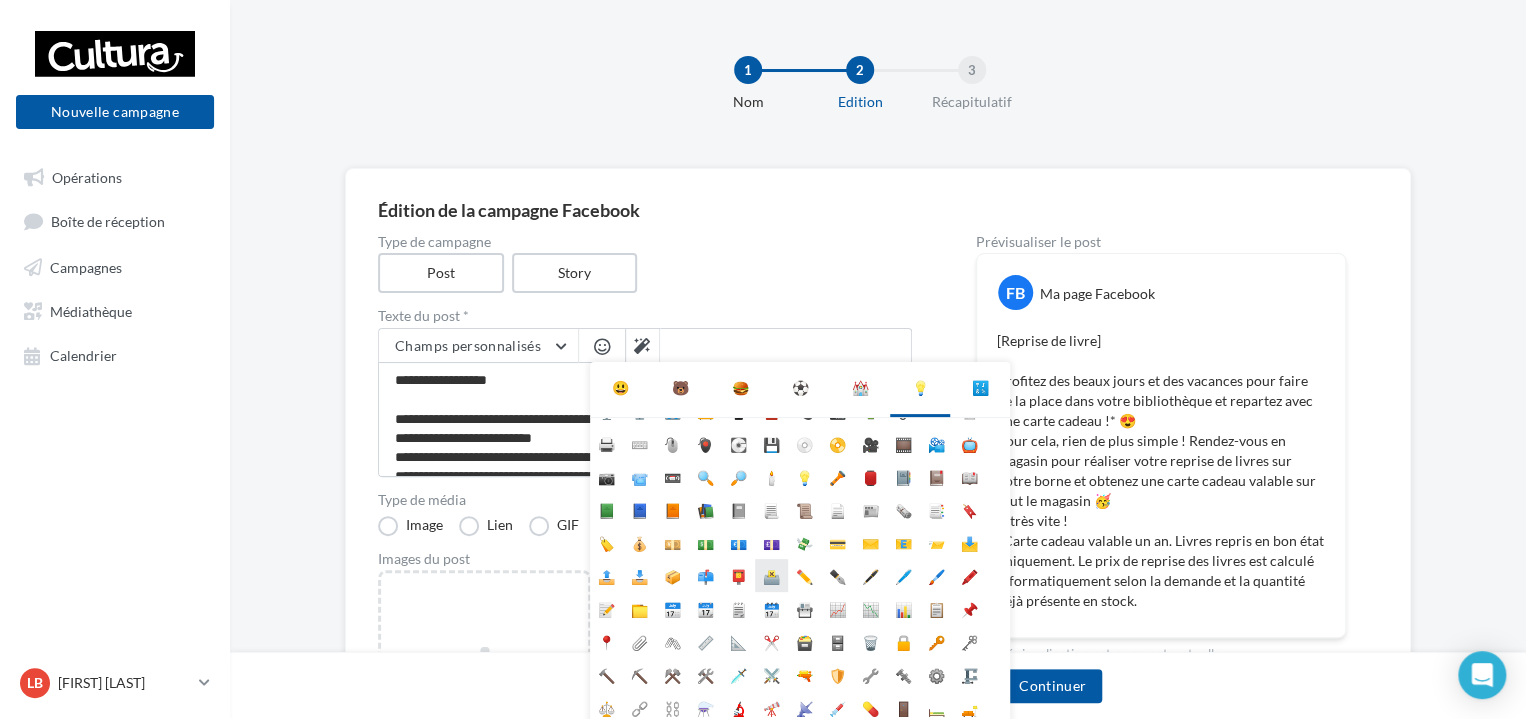 scroll, scrollTop: 90, scrollLeft: 0, axis: vertical 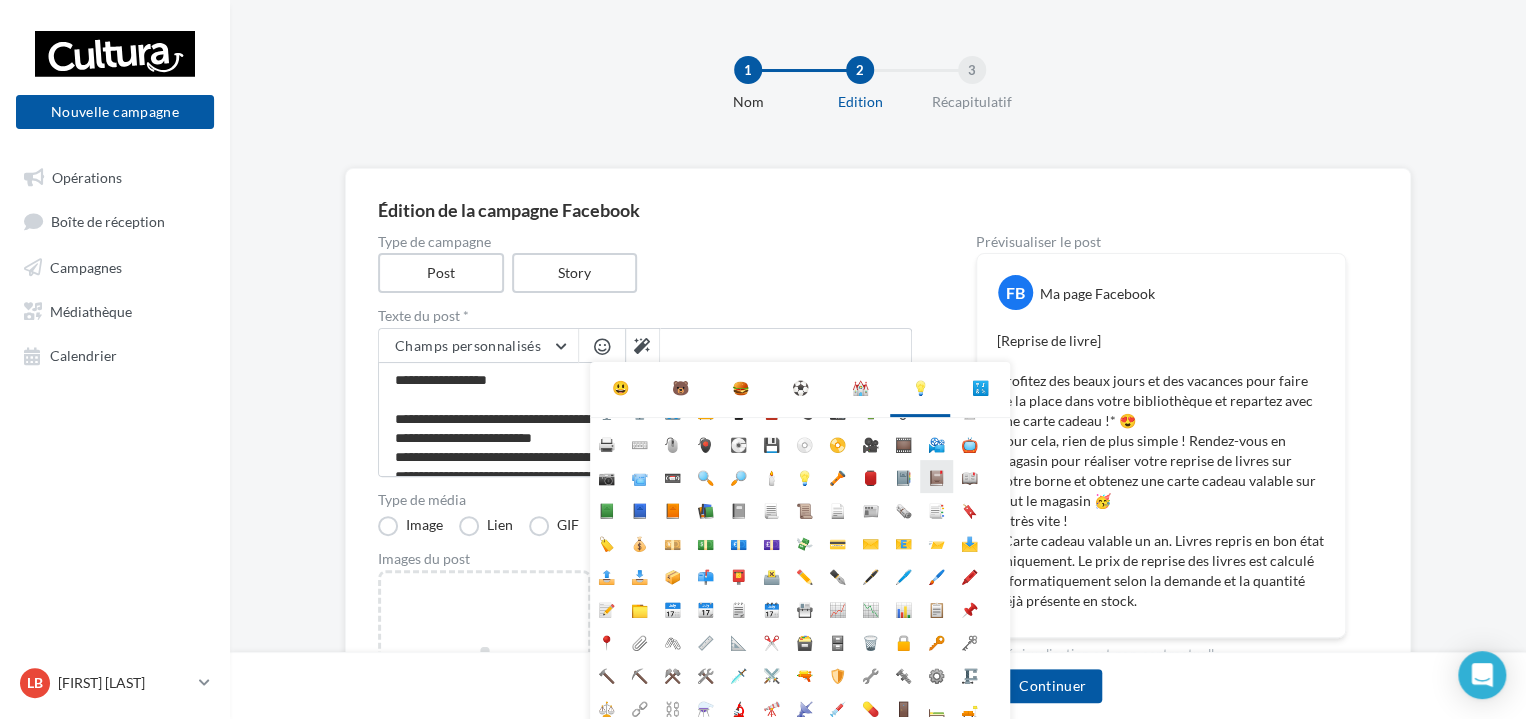 click on "📕" at bounding box center (936, 476) 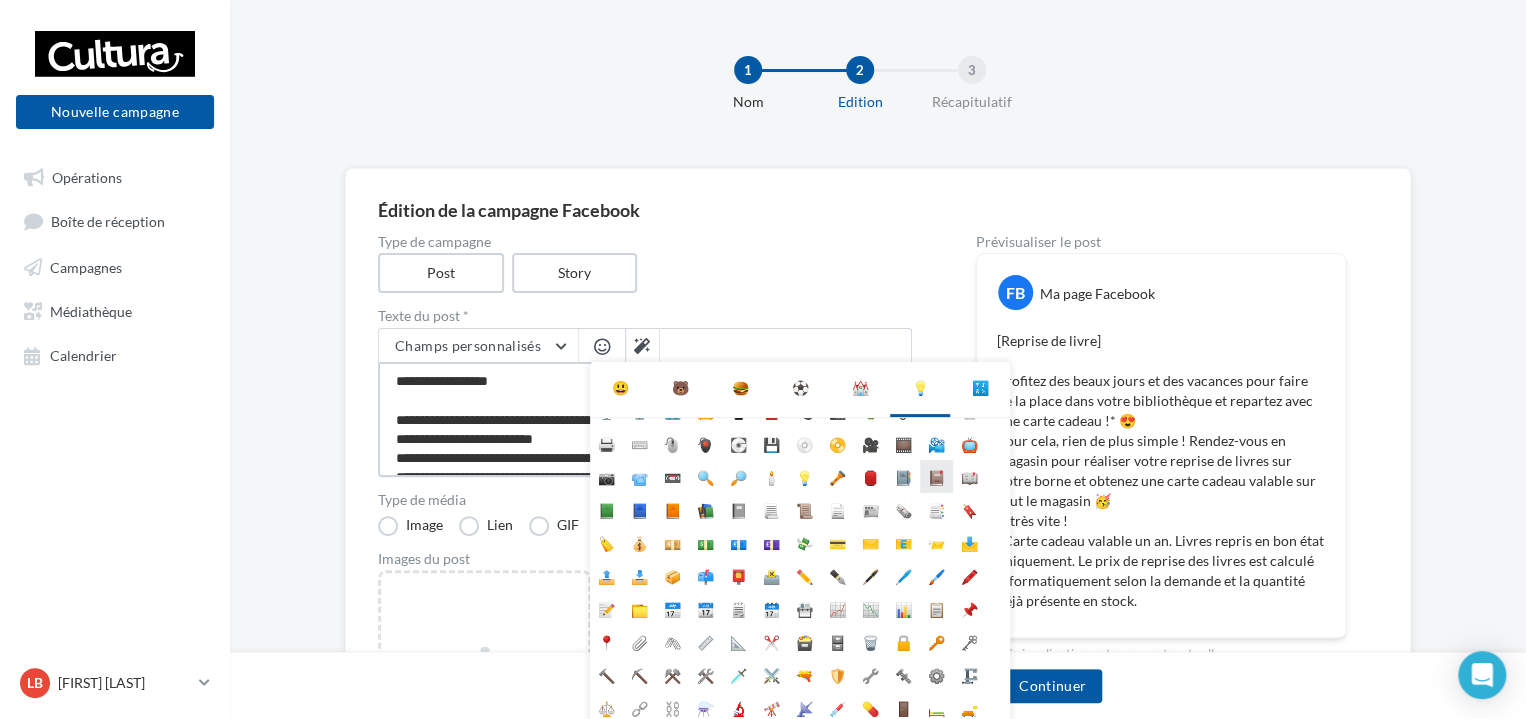 type on "**********" 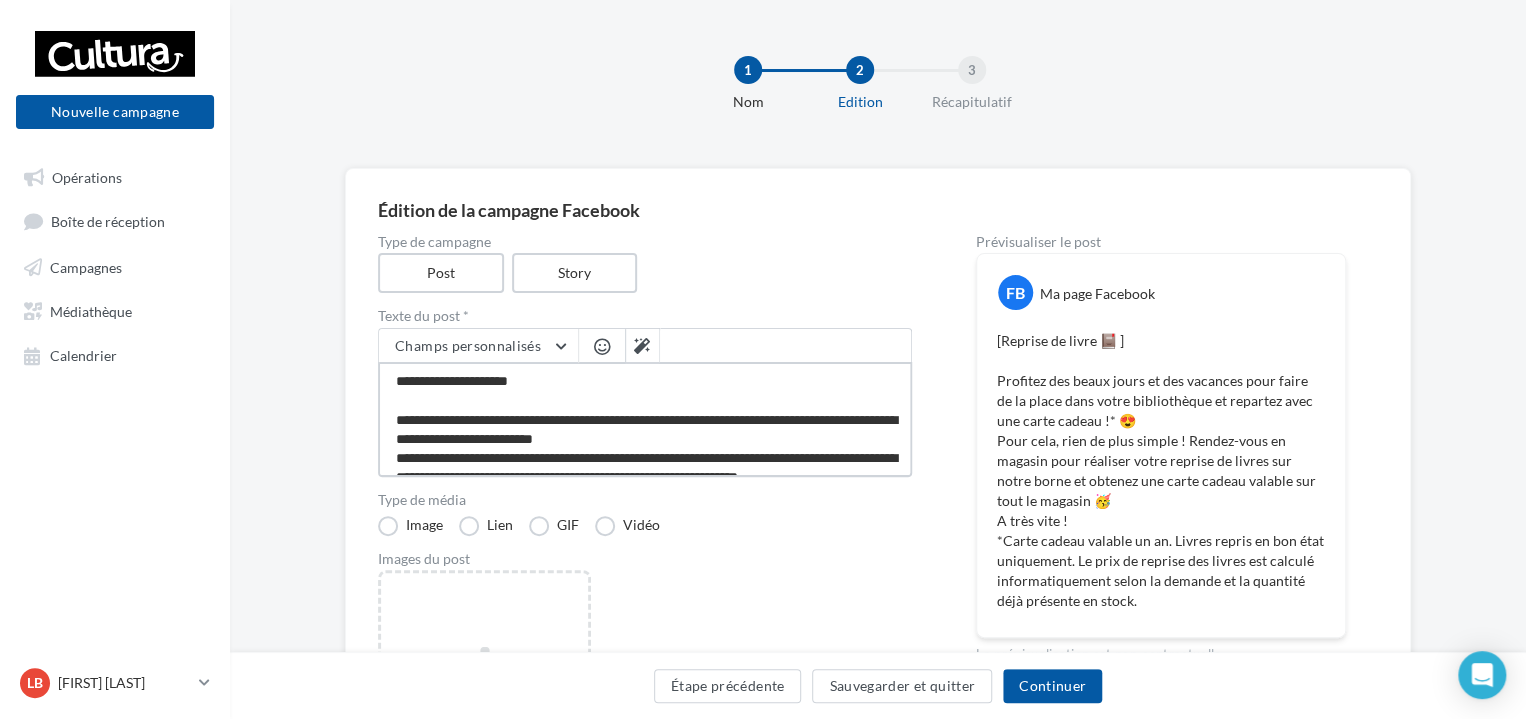 type on "**********" 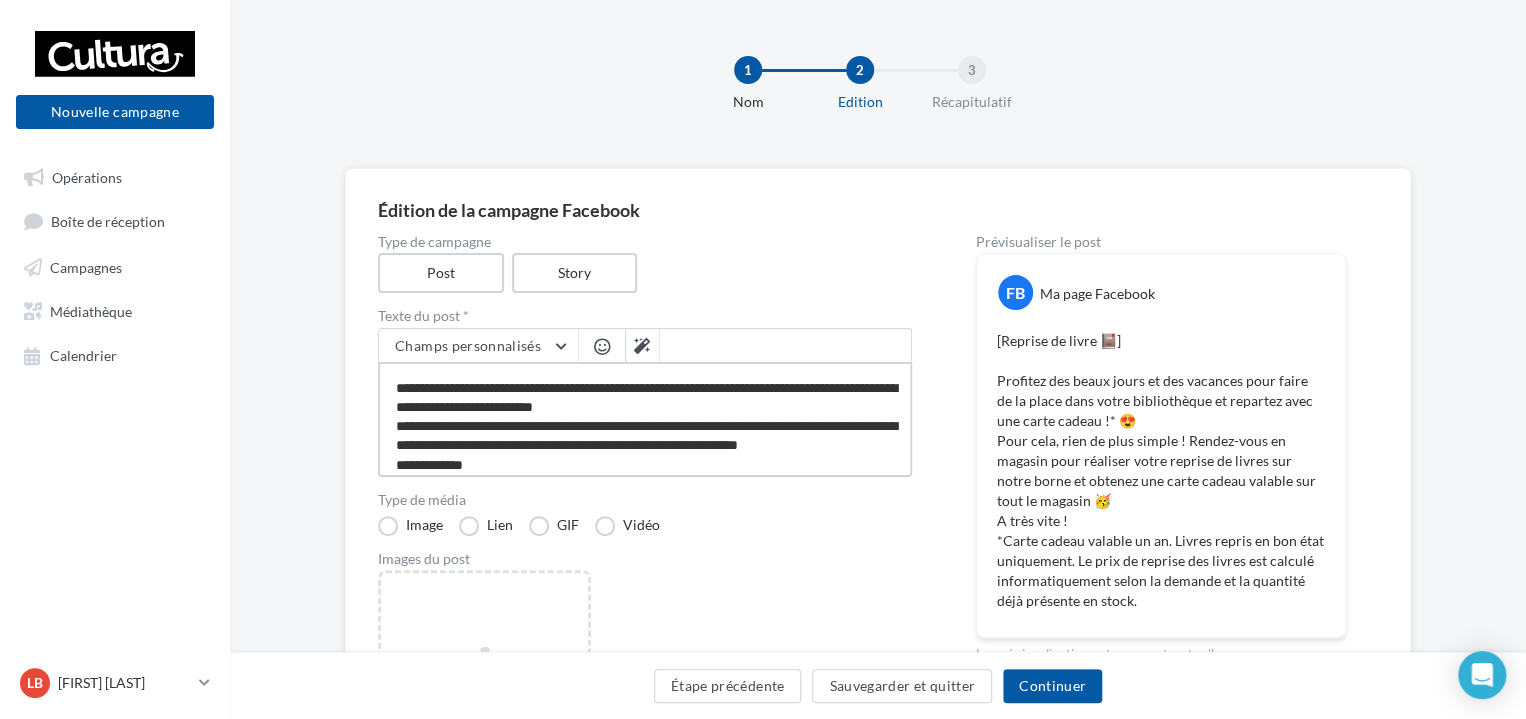 scroll, scrollTop: 32, scrollLeft: 0, axis: vertical 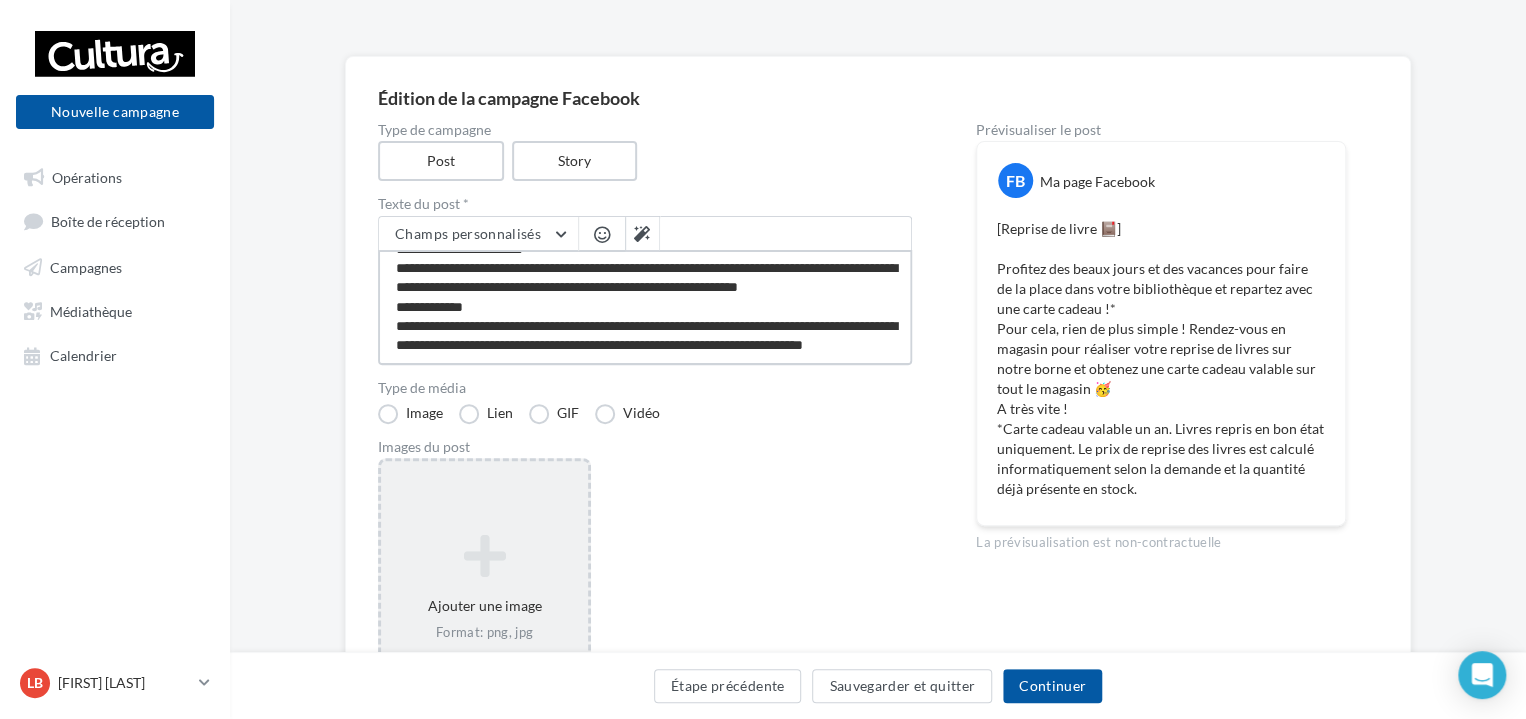 type on "**********" 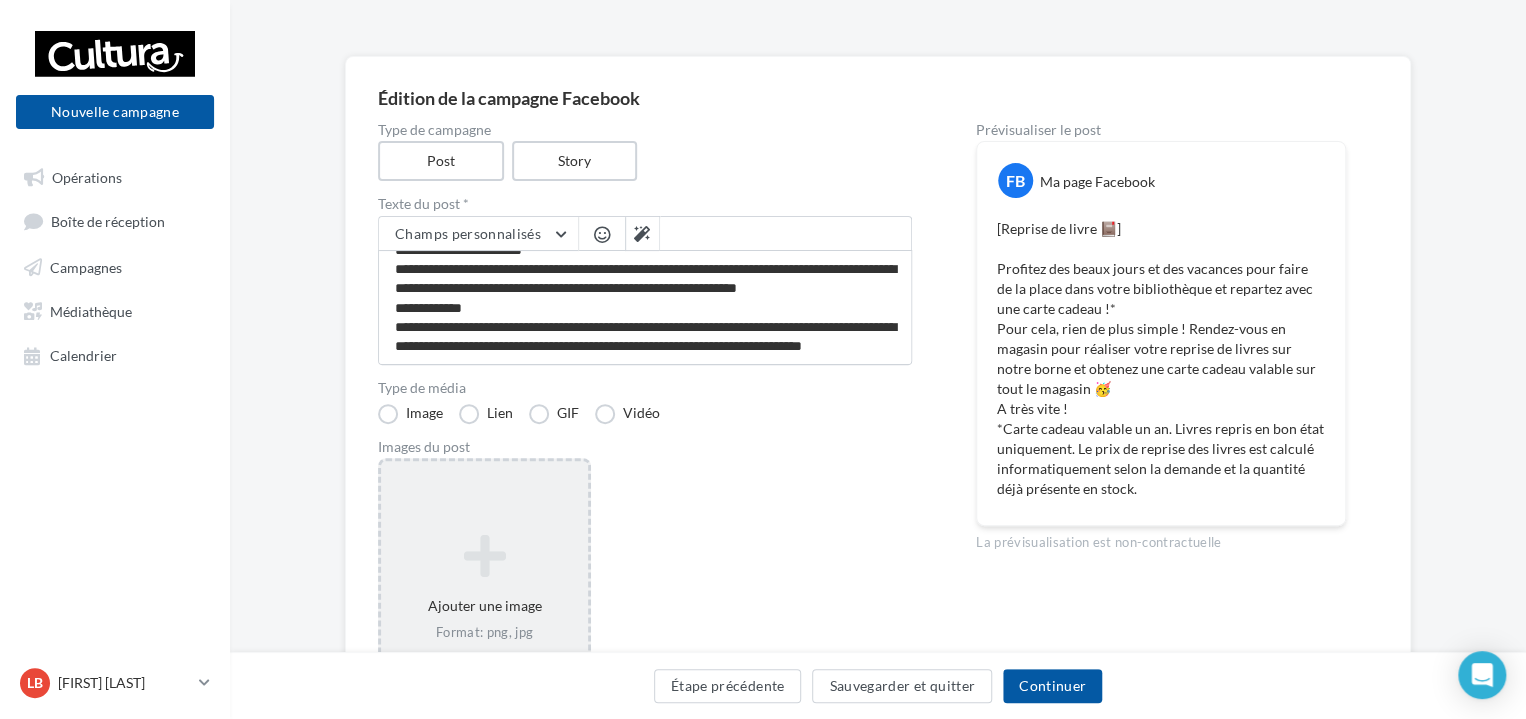 scroll, scrollTop: 114, scrollLeft: 0, axis: vertical 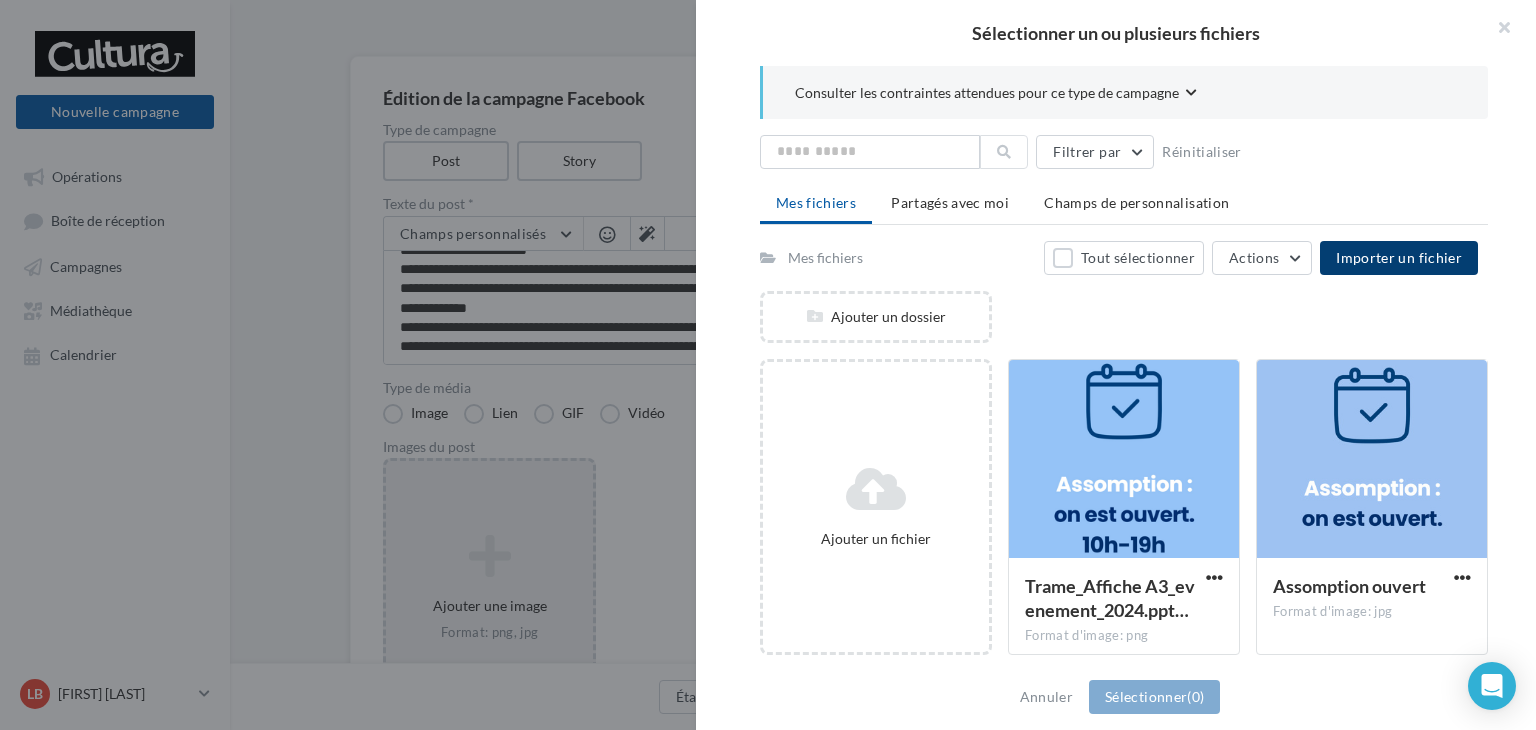 click on "Importer un fichier" at bounding box center (1399, 257) 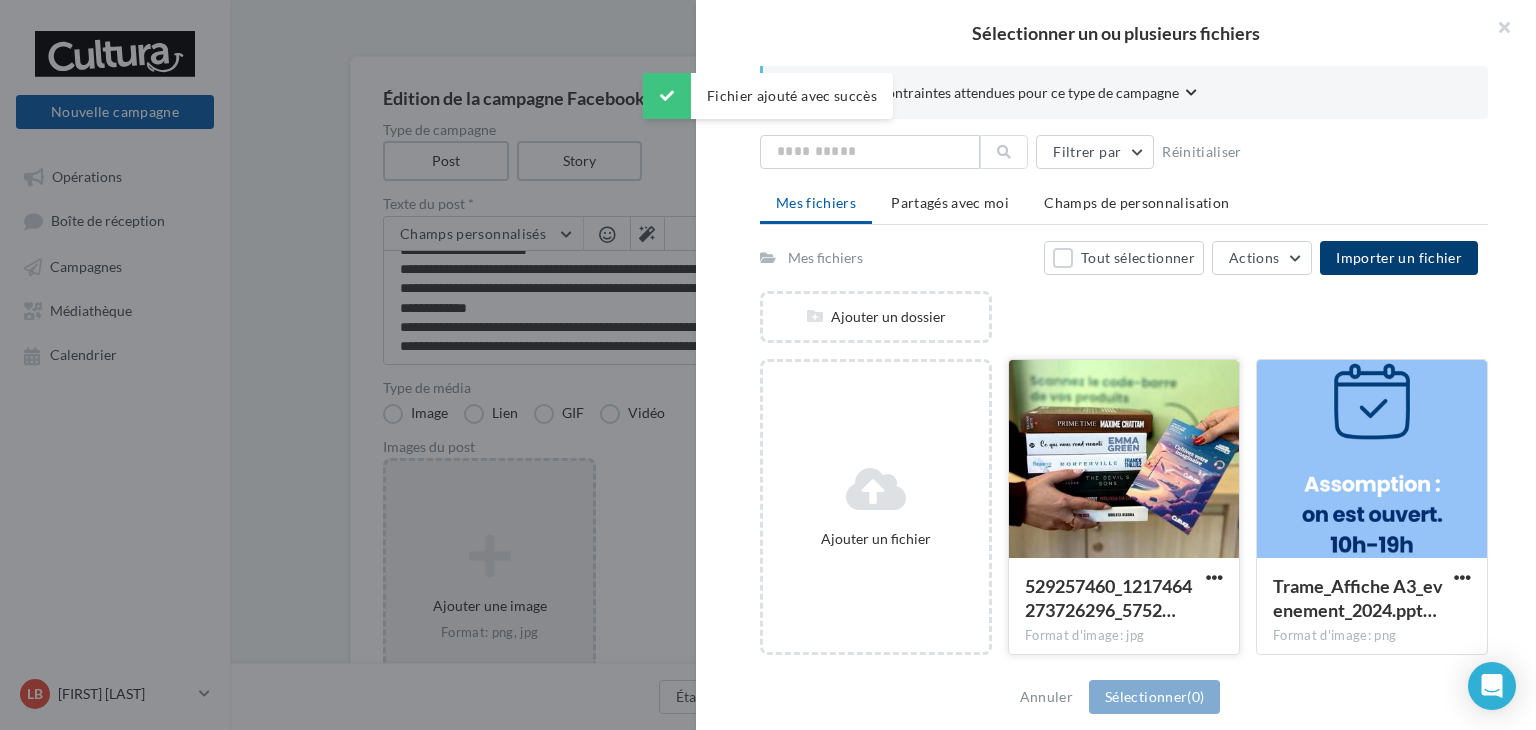 click at bounding box center [1124, 460] 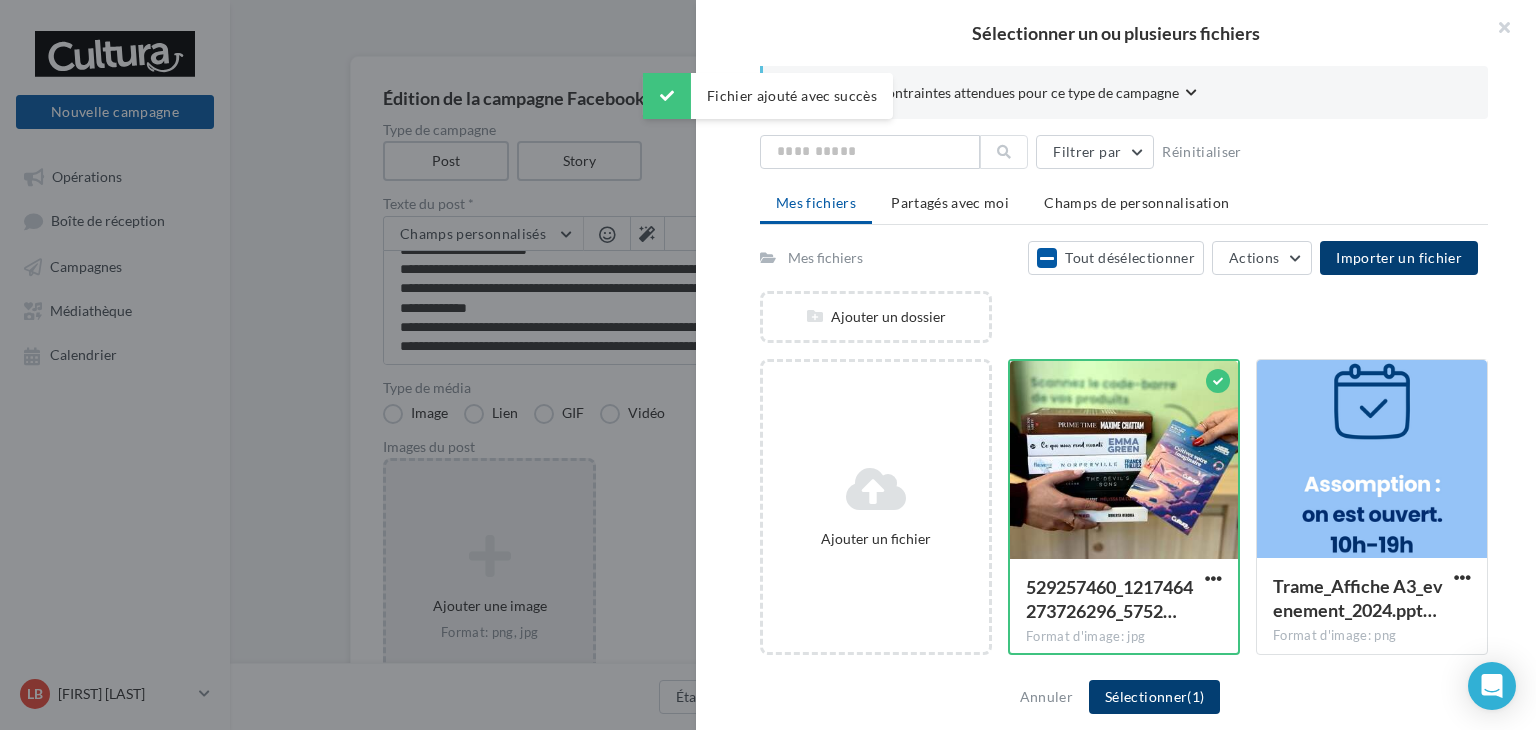 click on "Sélectionner   (1)" at bounding box center (1154, 697) 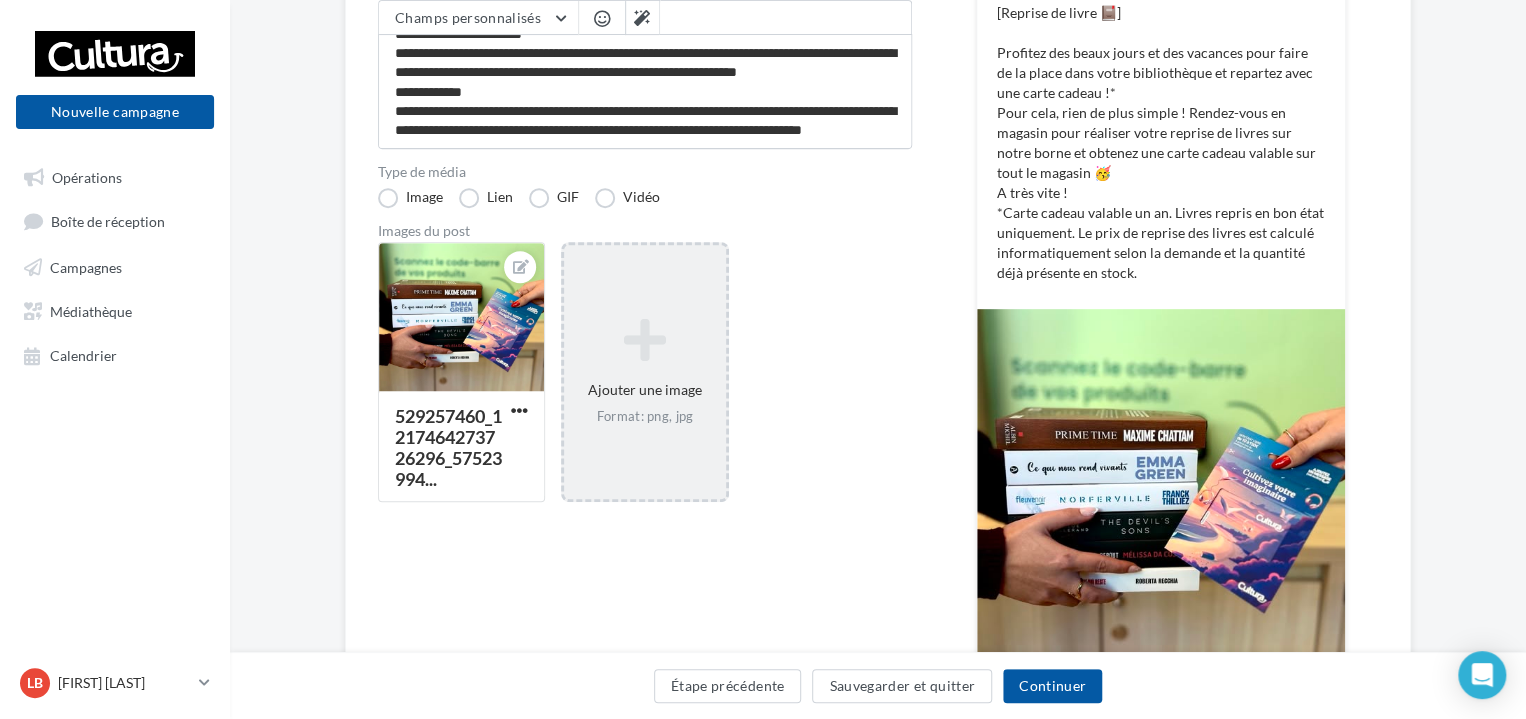 scroll, scrollTop: 344, scrollLeft: 0, axis: vertical 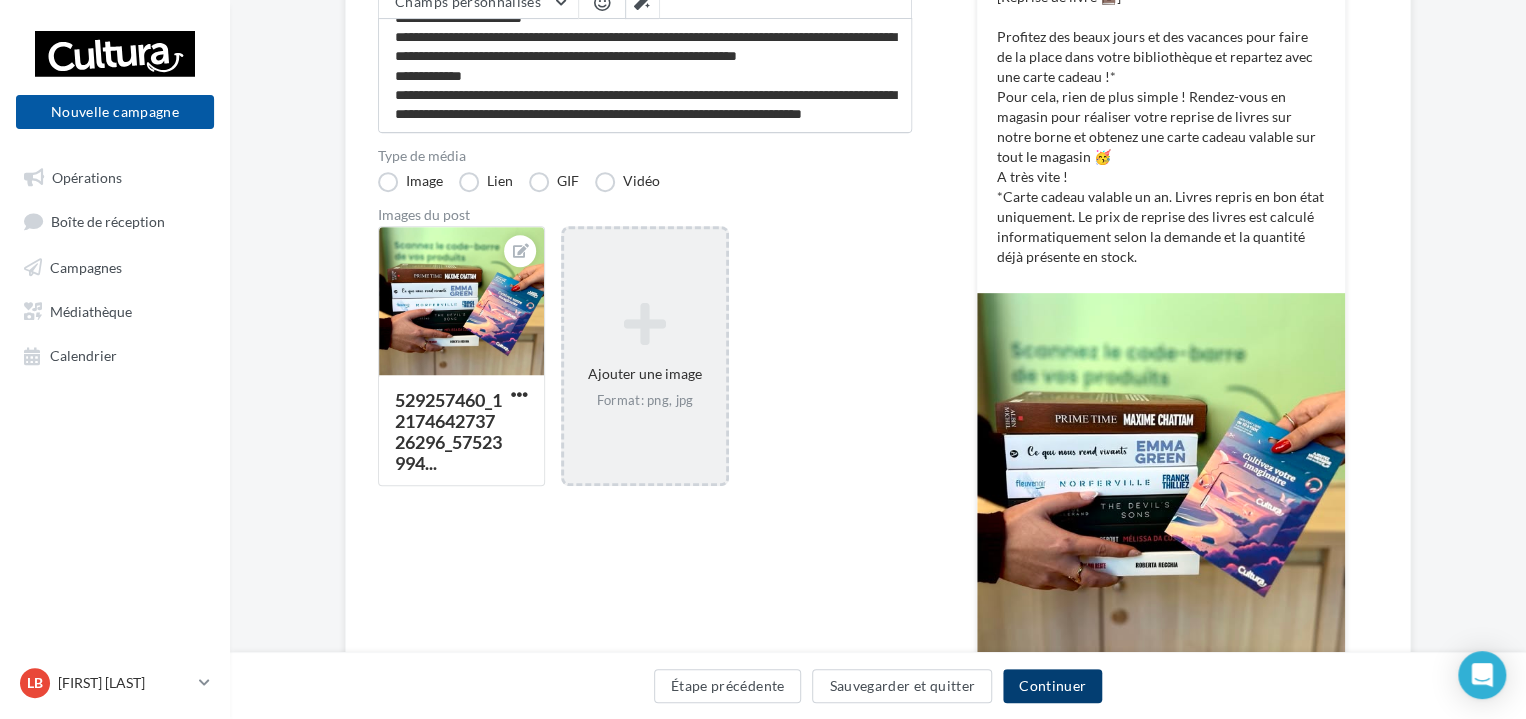 click on "Continuer" at bounding box center (1052, 686) 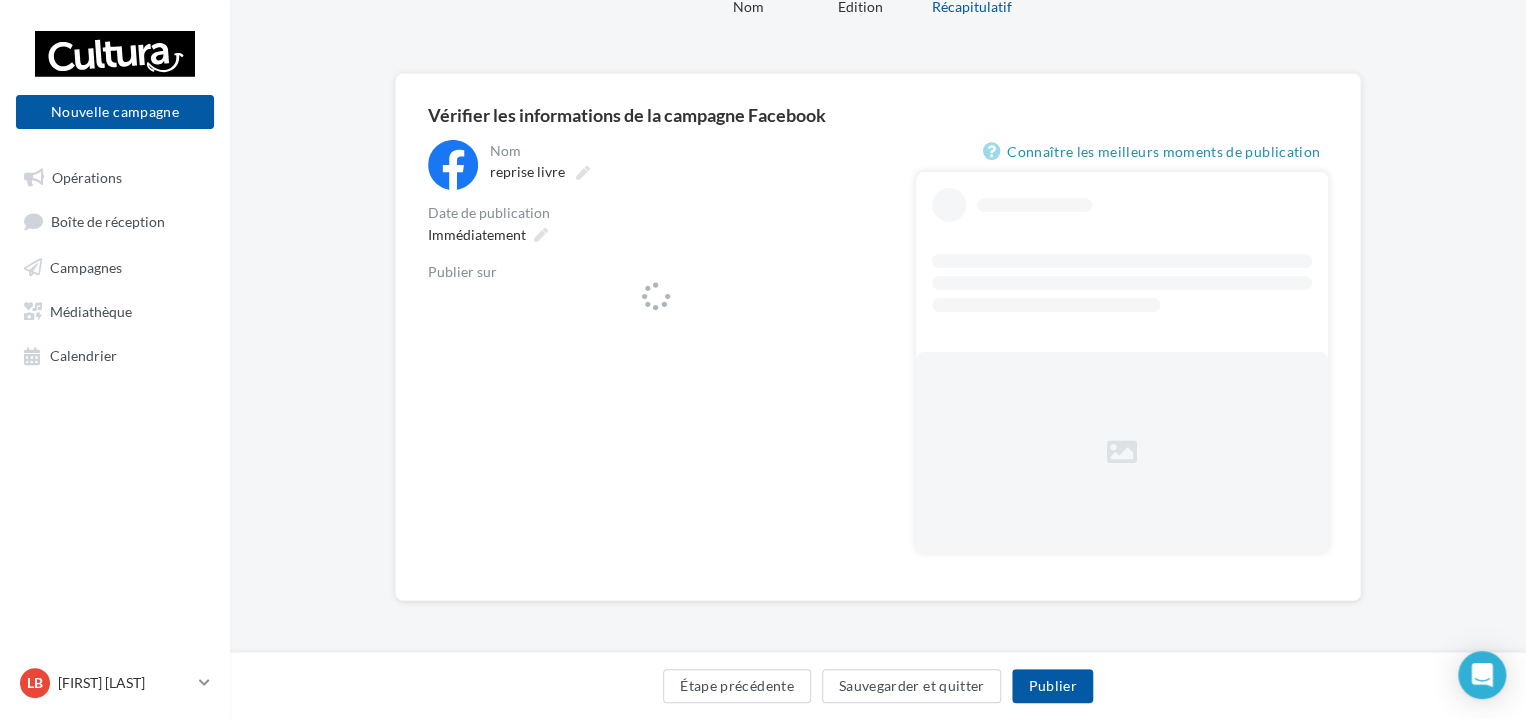 scroll, scrollTop: 0, scrollLeft: 0, axis: both 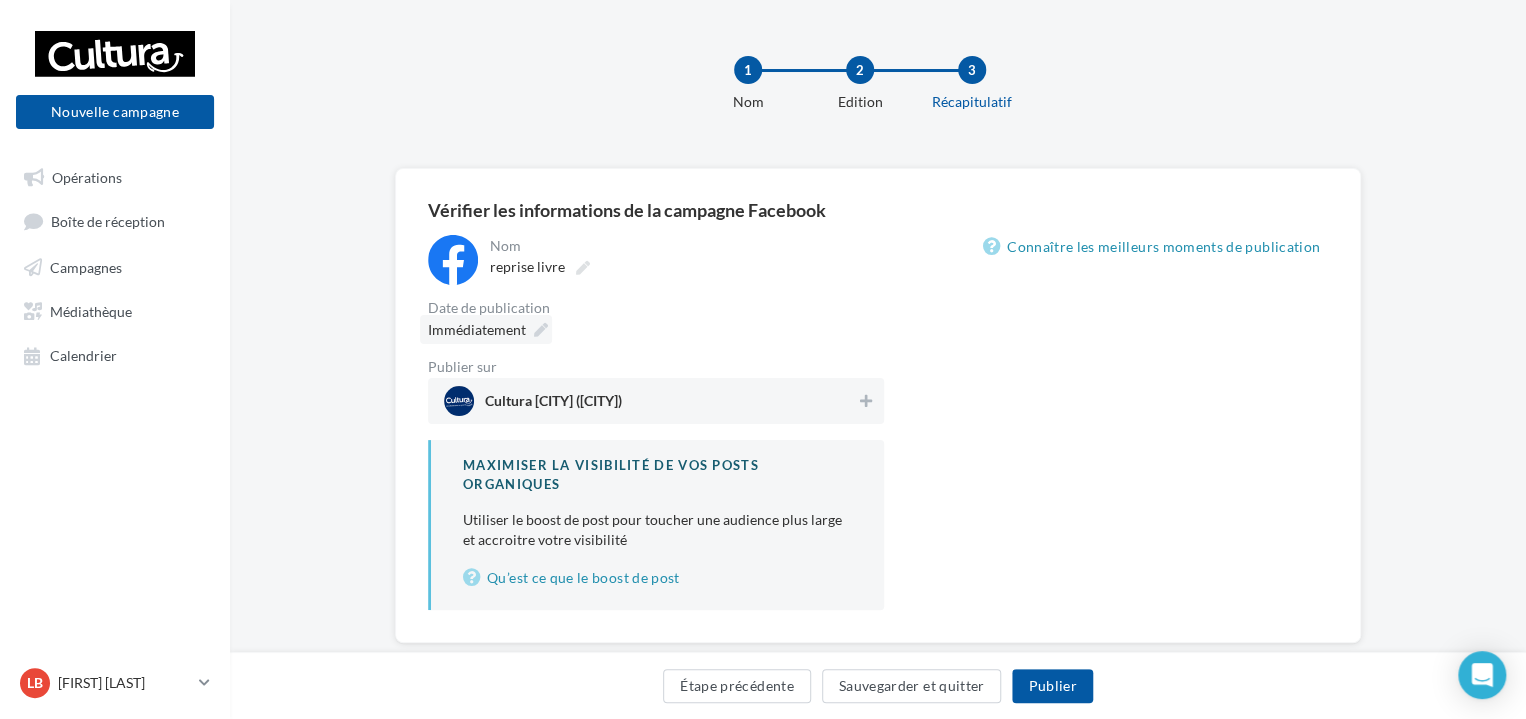 click at bounding box center [541, 330] 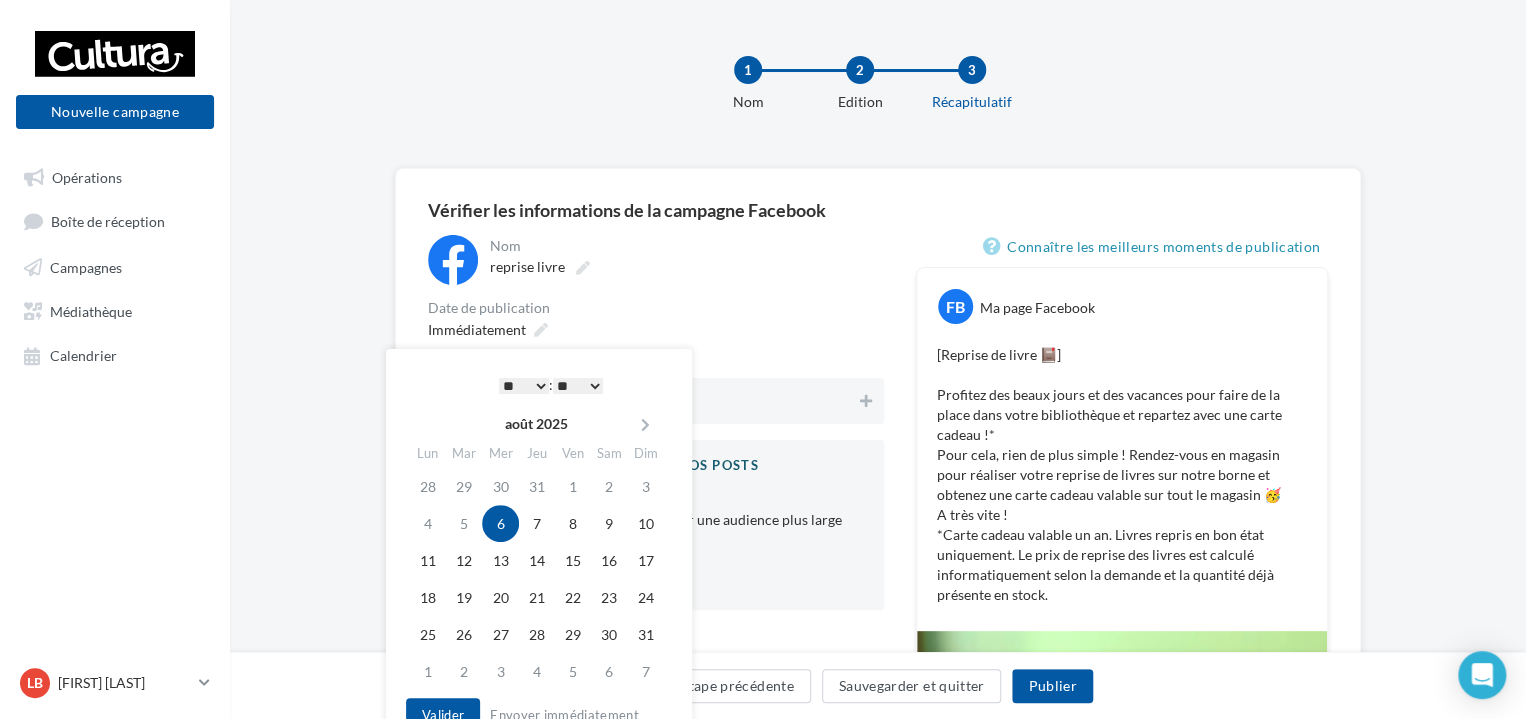 click on "* * * * * * * * * * ** ** ** ** ** ** ** ** ** ** ** ** ** **" at bounding box center (524, 386) 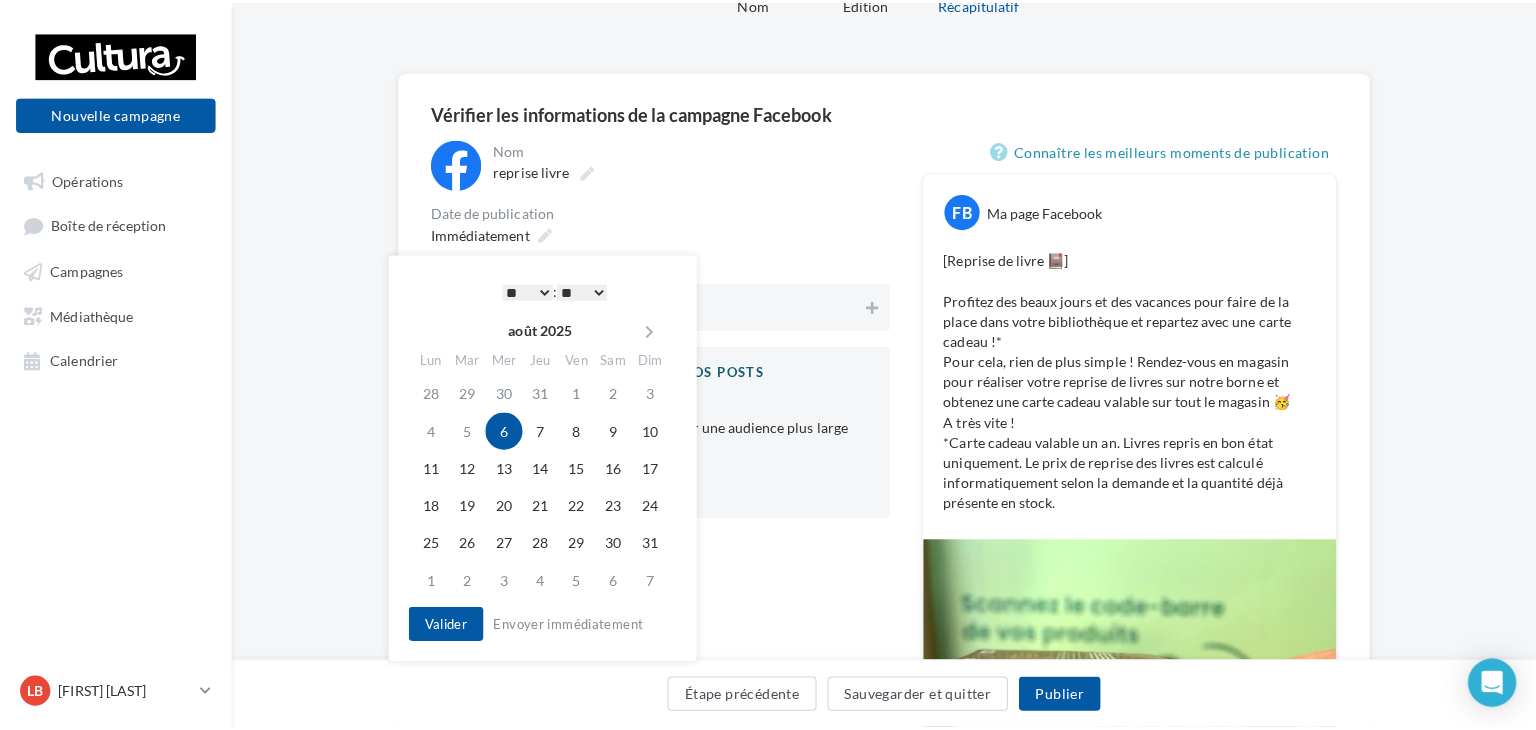 scroll, scrollTop: 104, scrollLeft: 0, axis: vertical 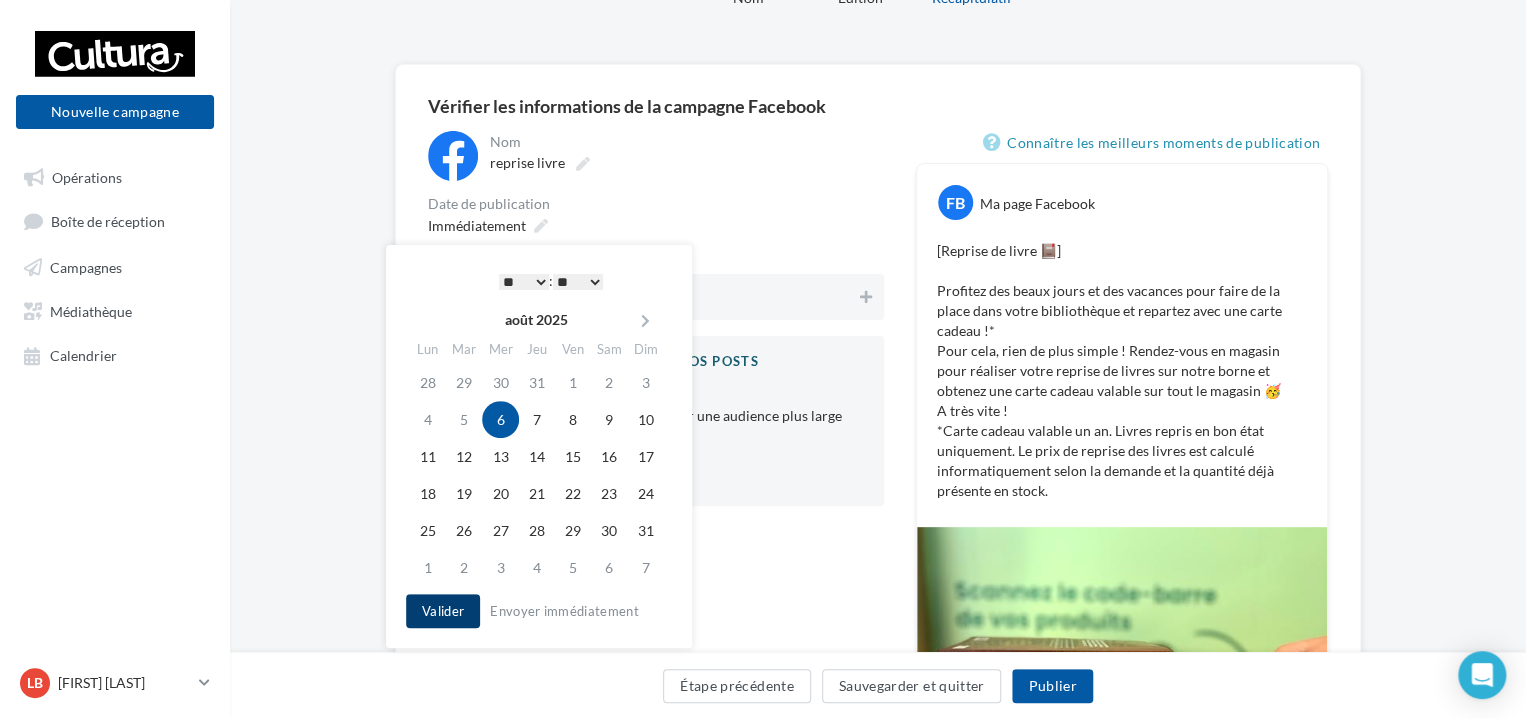 click on "Valider" at bounding box center [443, 611] 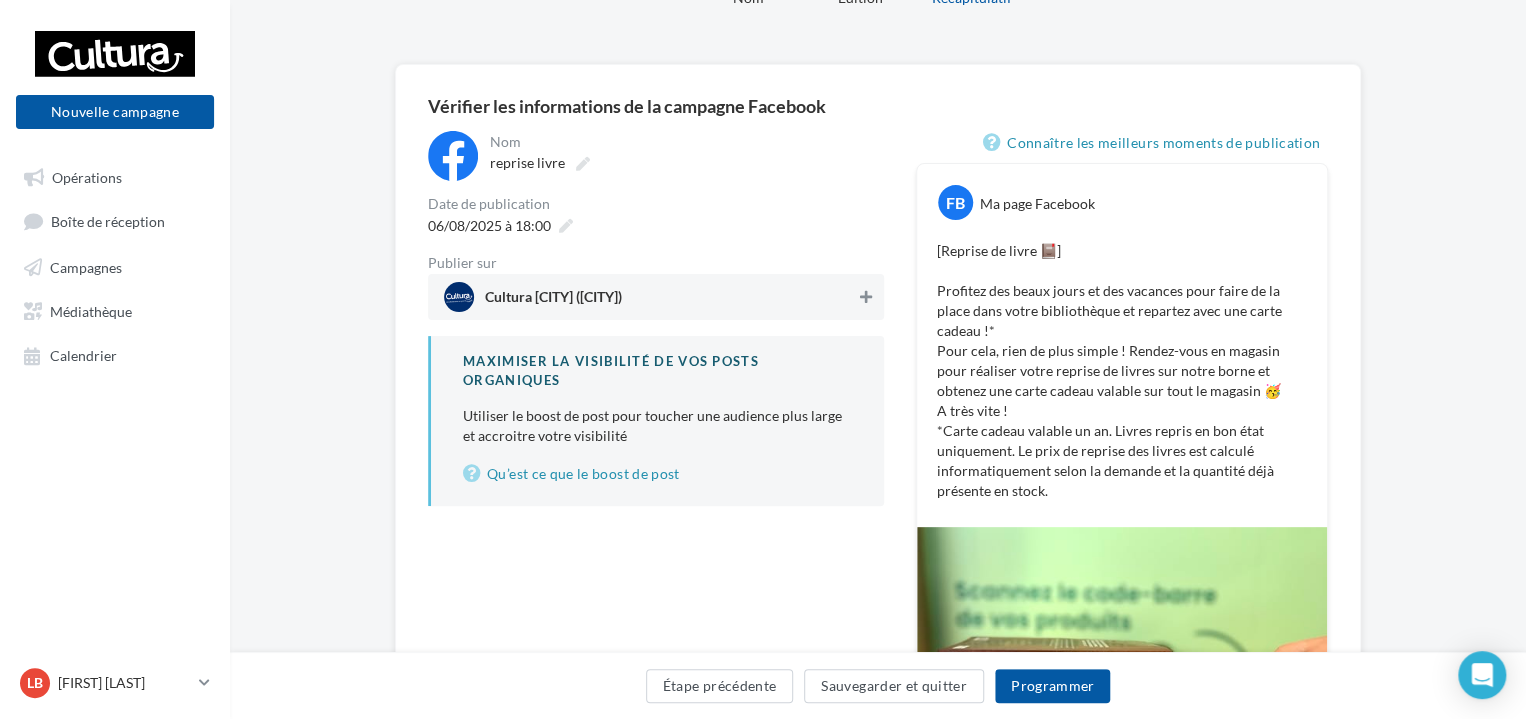 click at bounding box center [866, 297] 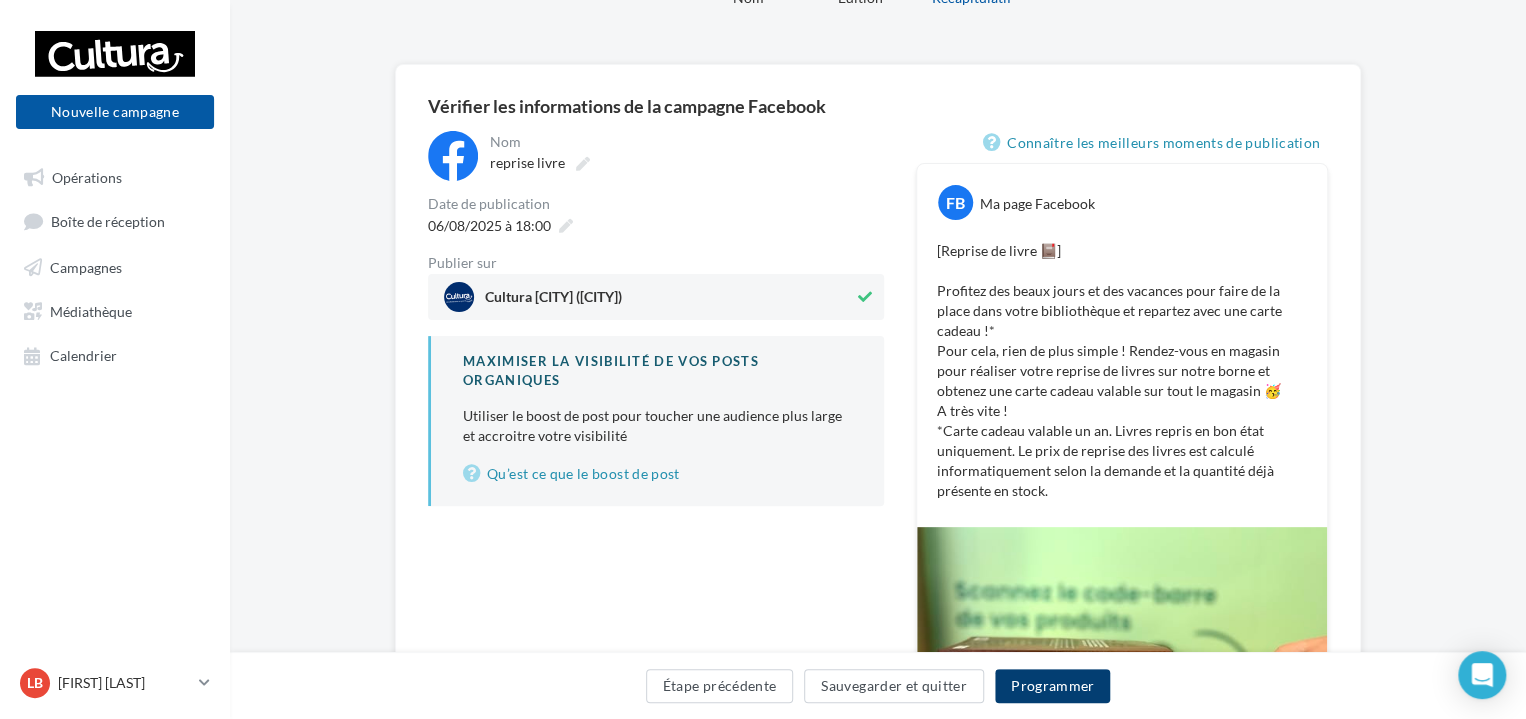 click on "Programmer" at bounding box center (1053, 686) 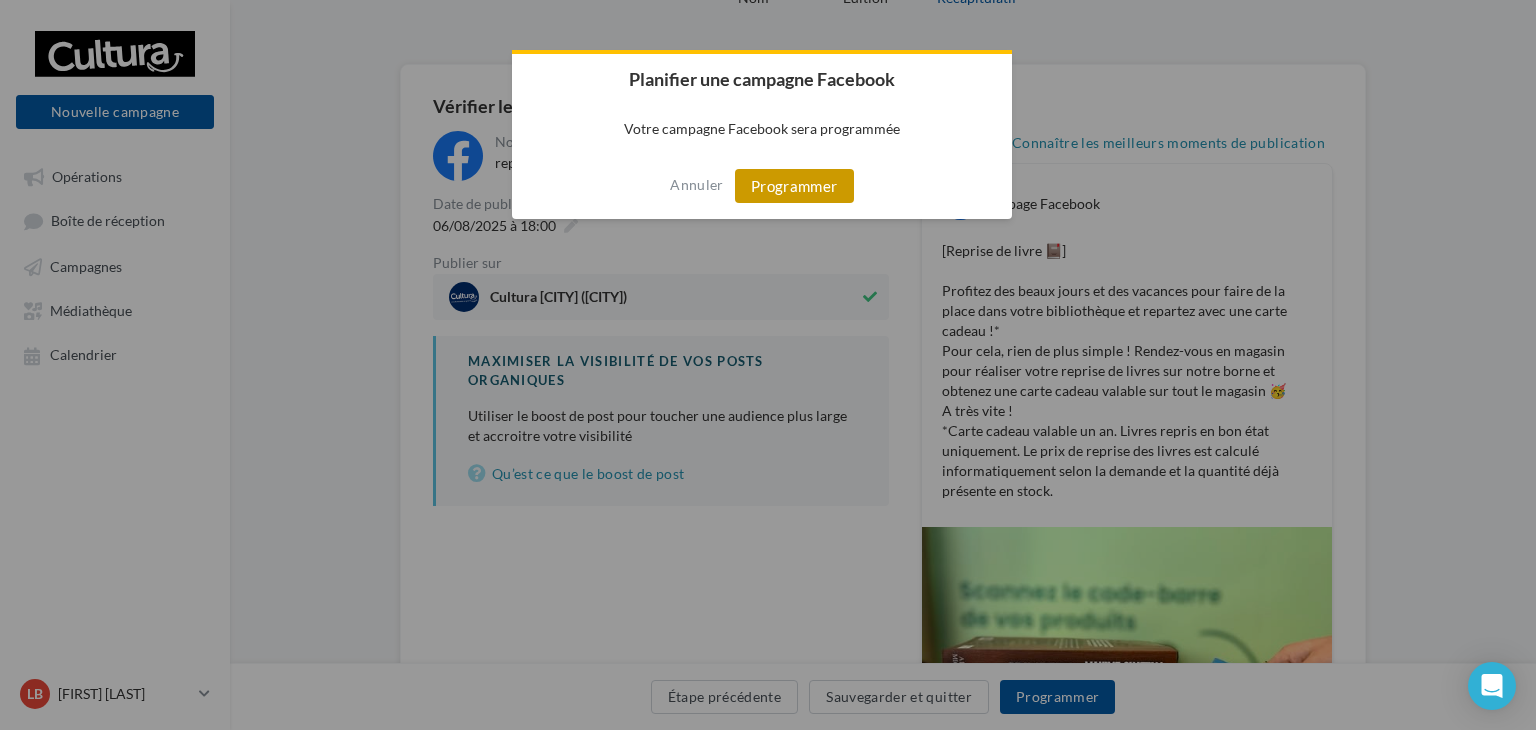 click on "Programmer" at bounding box center (794, 186) 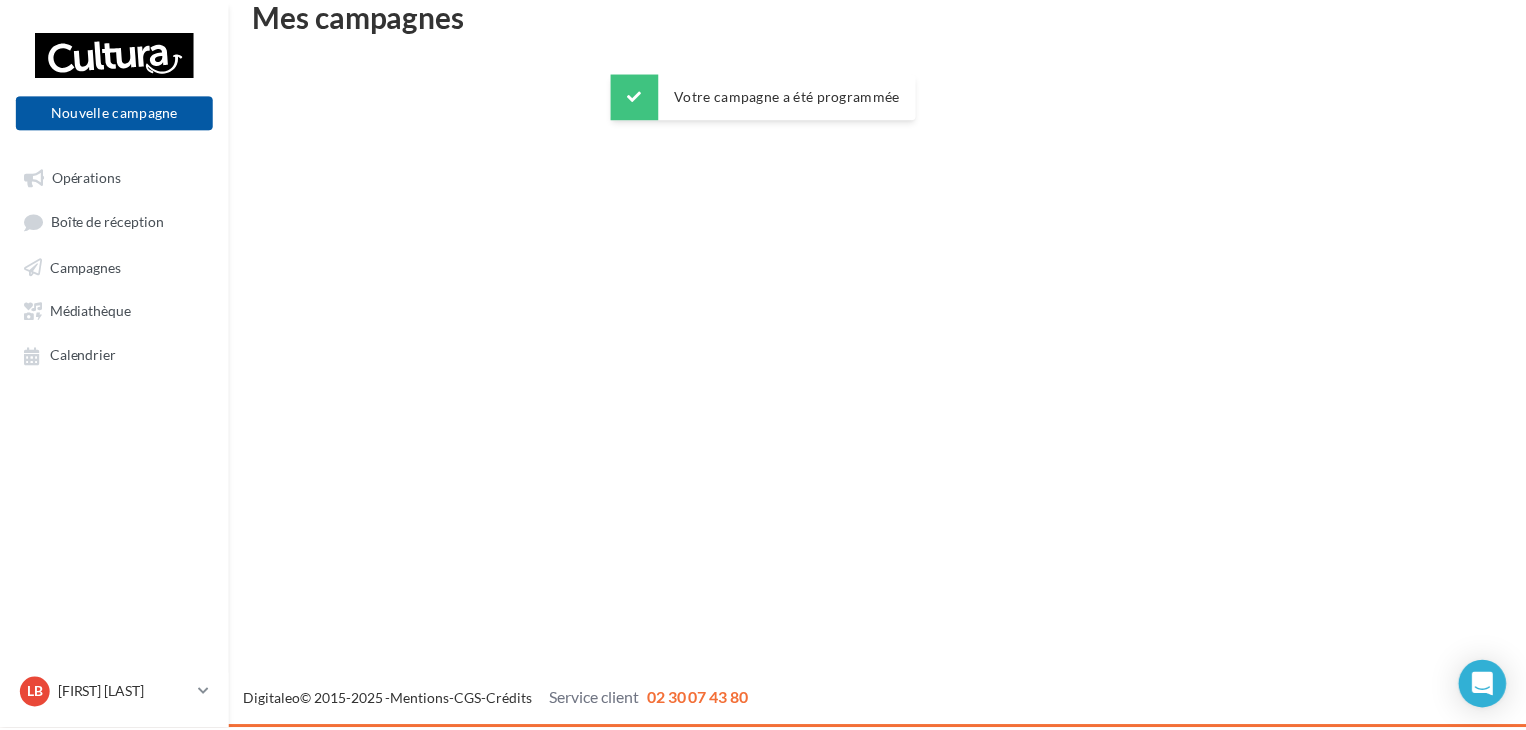 scroll, scrollTop: 32, scrollLeft: 0, axis: vertical 